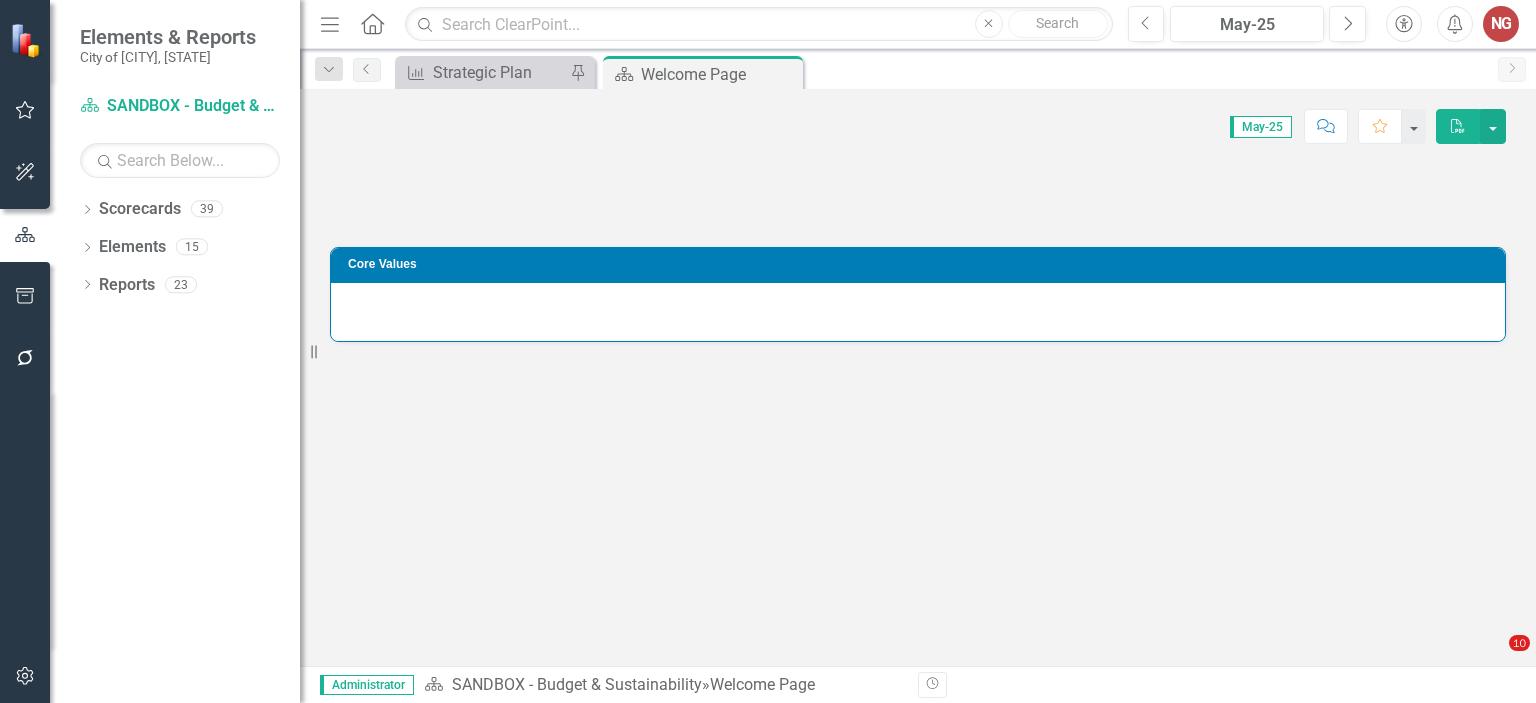 scroll, scrollTop: 0, scrollLeft: 0, axis: both 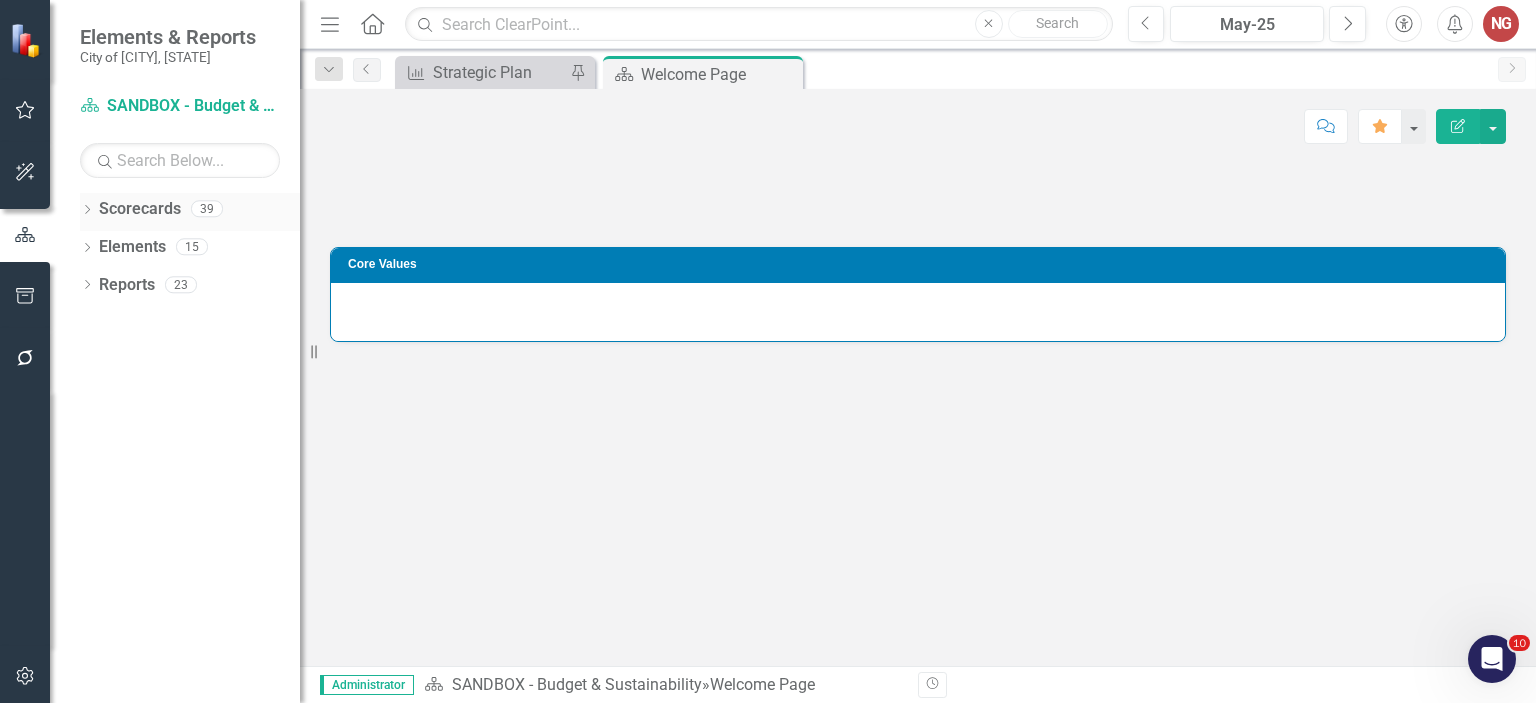 click on "Dropdown" at bounding box center (87, 211) 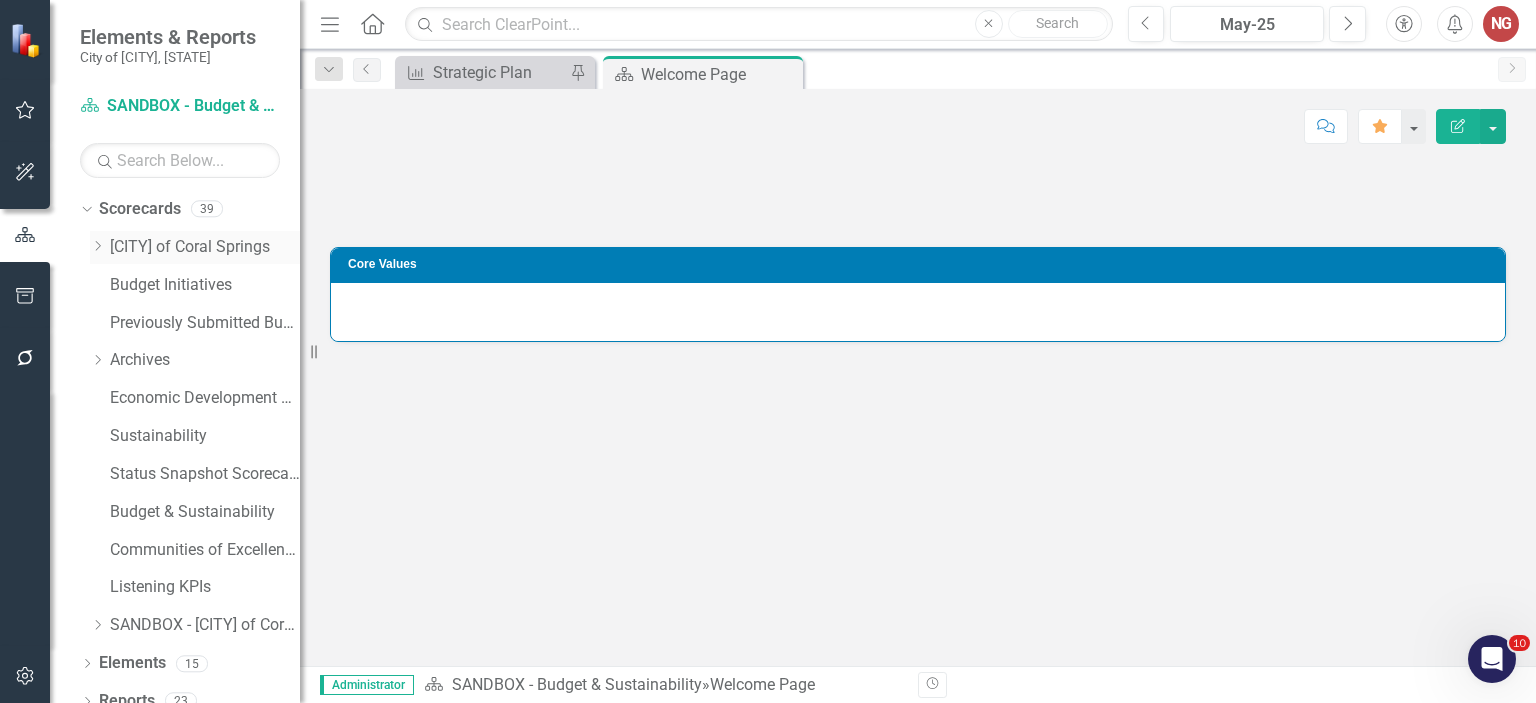 click at bounding box center (98, 246) 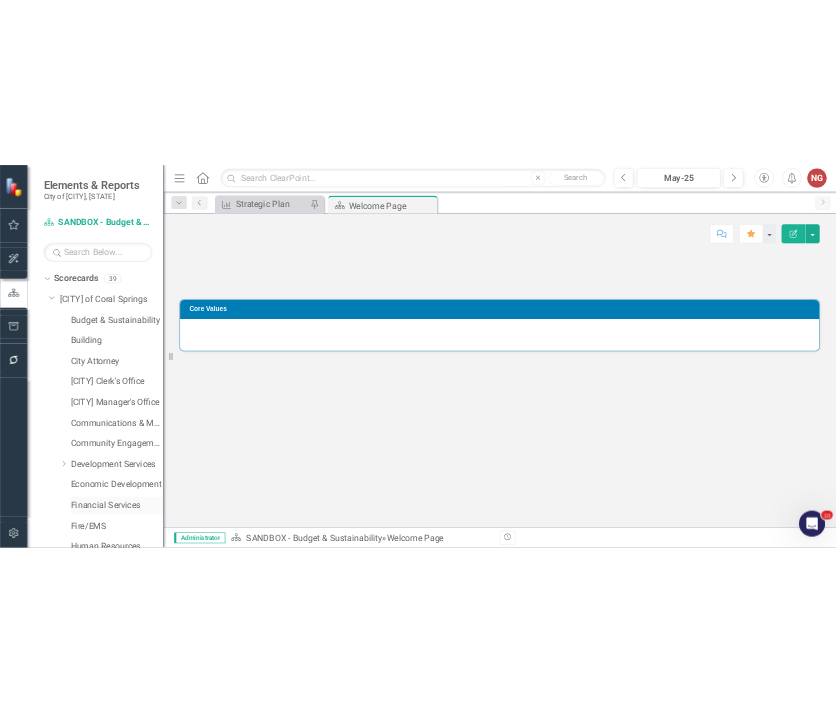 scroll, scrollTop: 268, scrollLeft: 0, axis: vertical 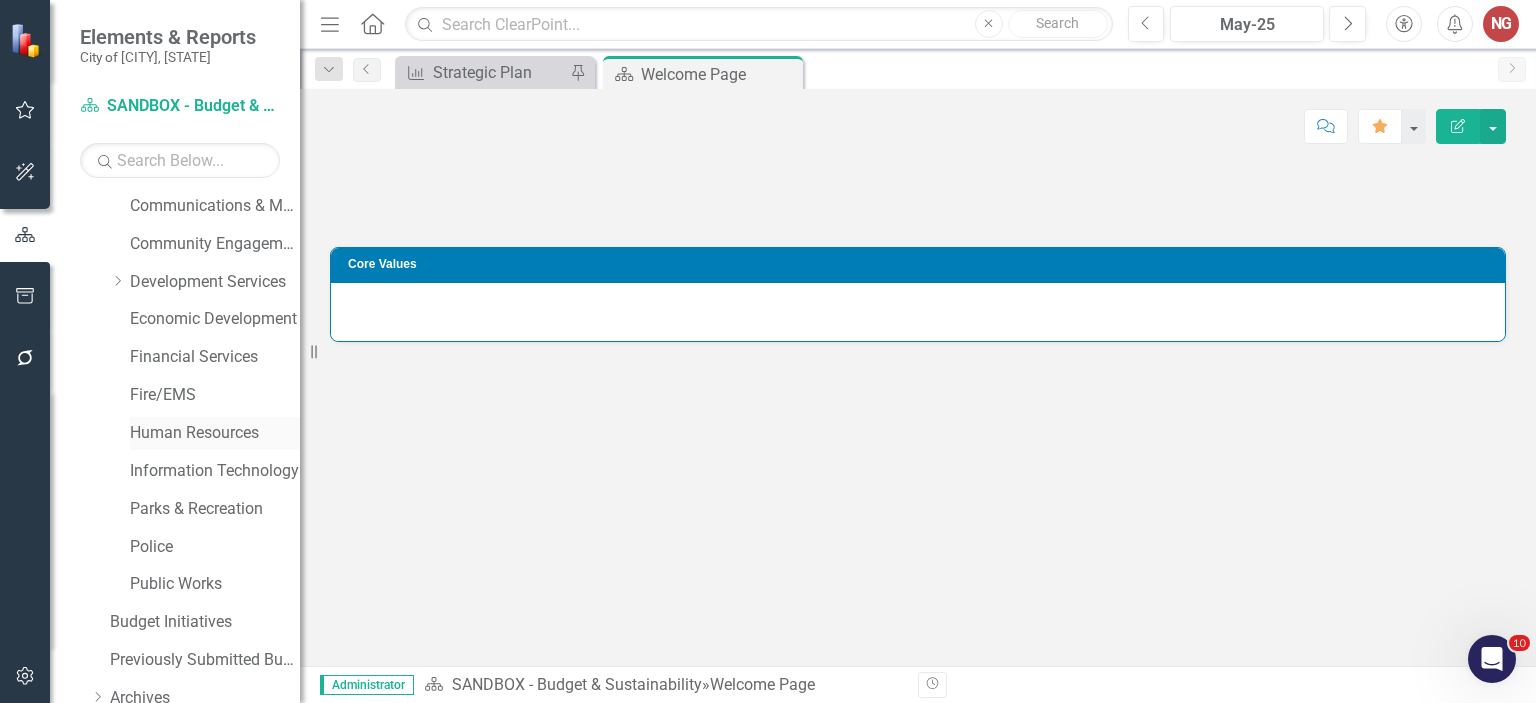 click on "Human Resources" at bounding box center (215, 433) 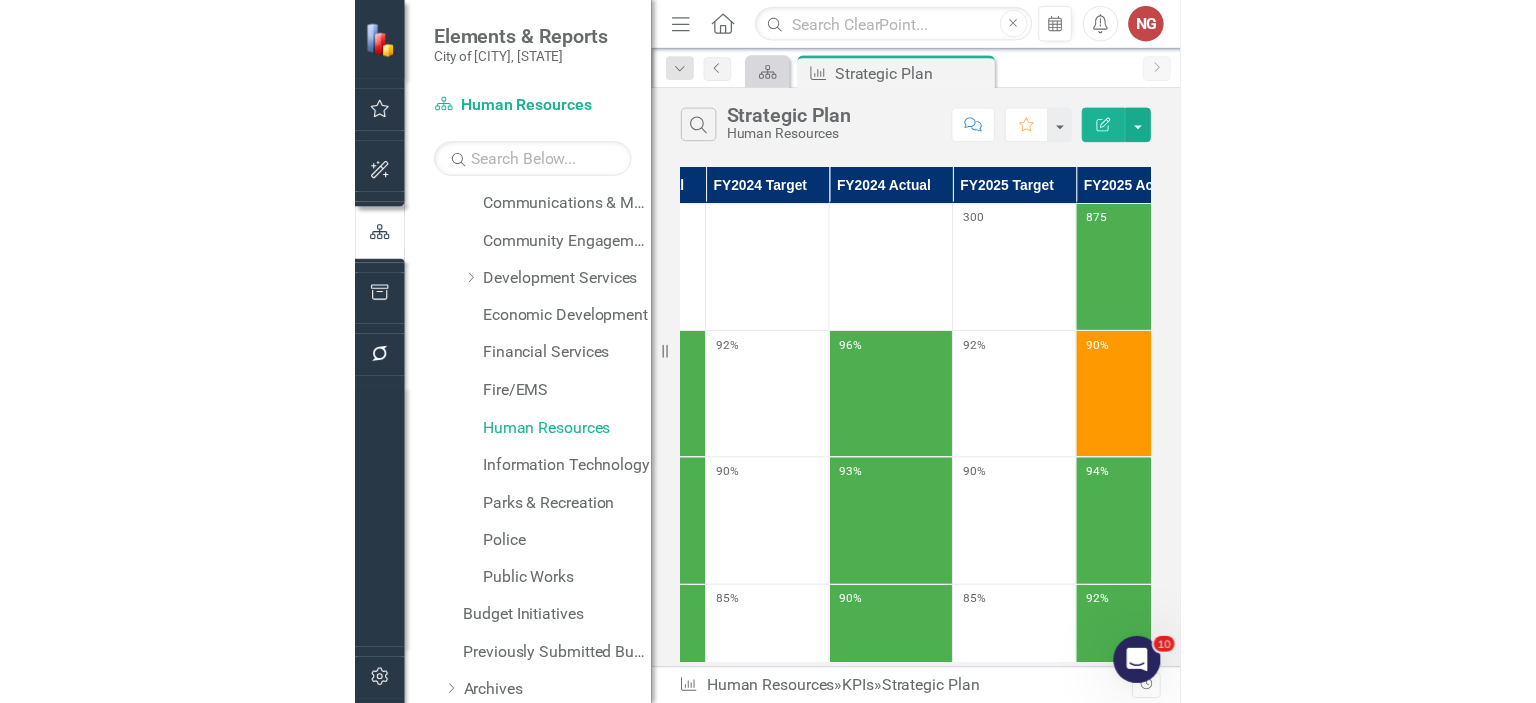 scroll, scrollTop: 0, scrollLeft: 664, axis: horizontal 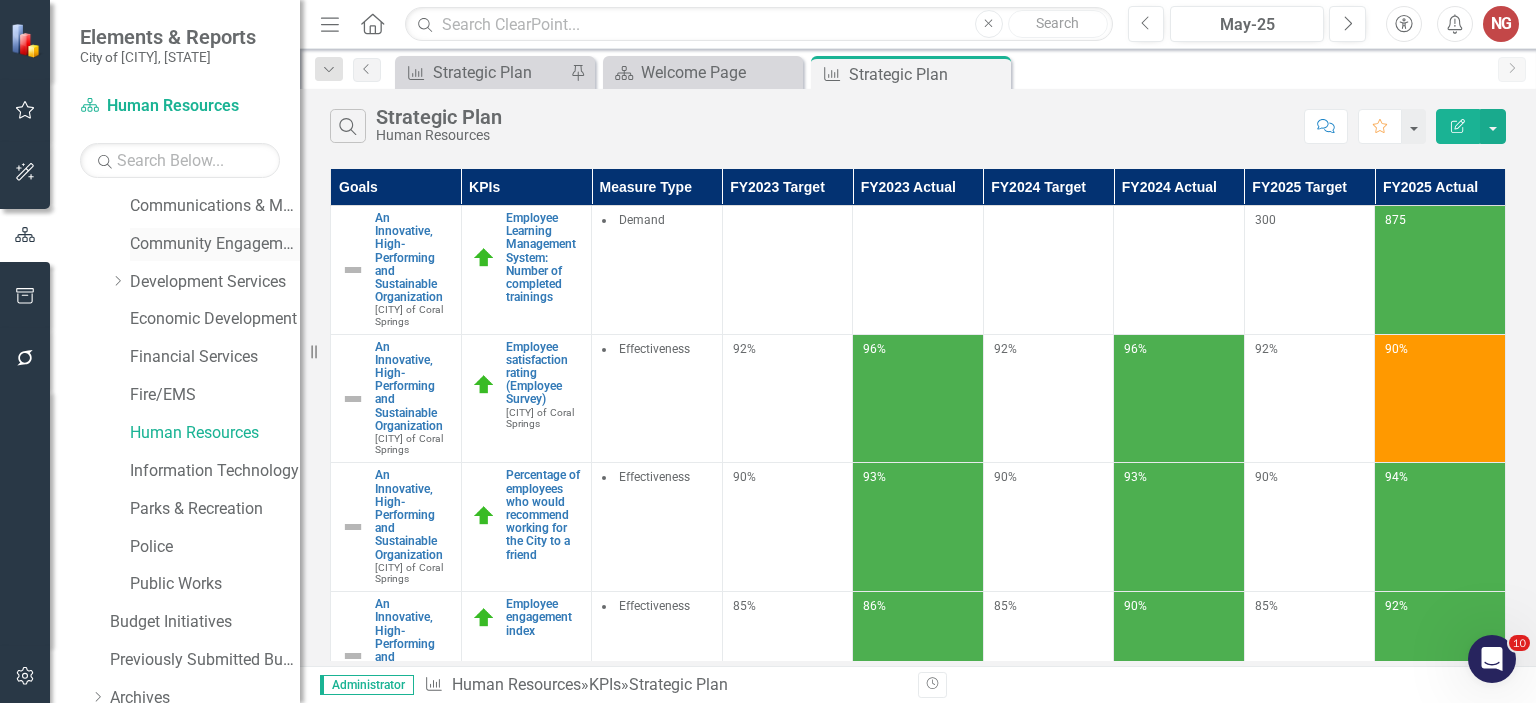 click on "Community Engagement & Emergency Preparedness" at bounding box center (215, 244) 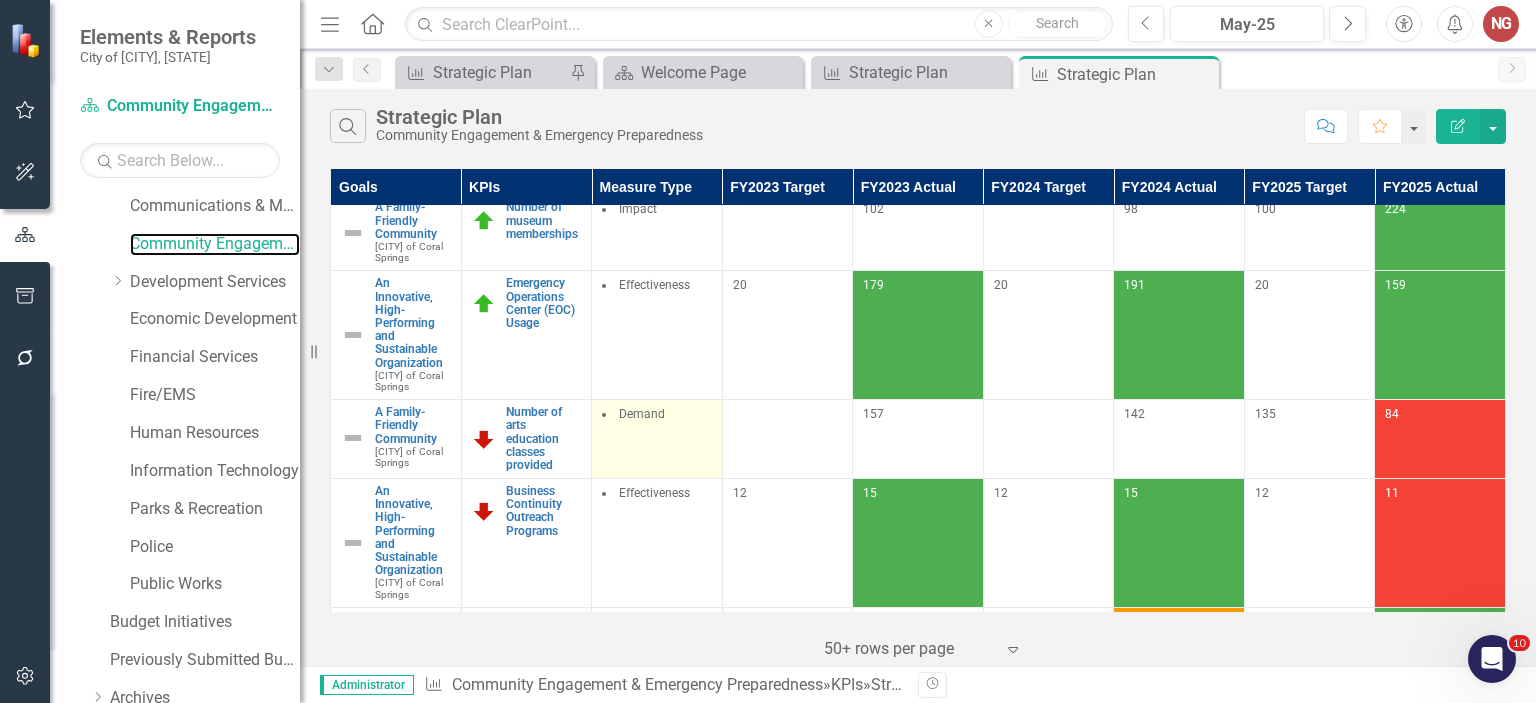 scroll, scrollTop: 209, scrollLeft: 0, axis: vertical 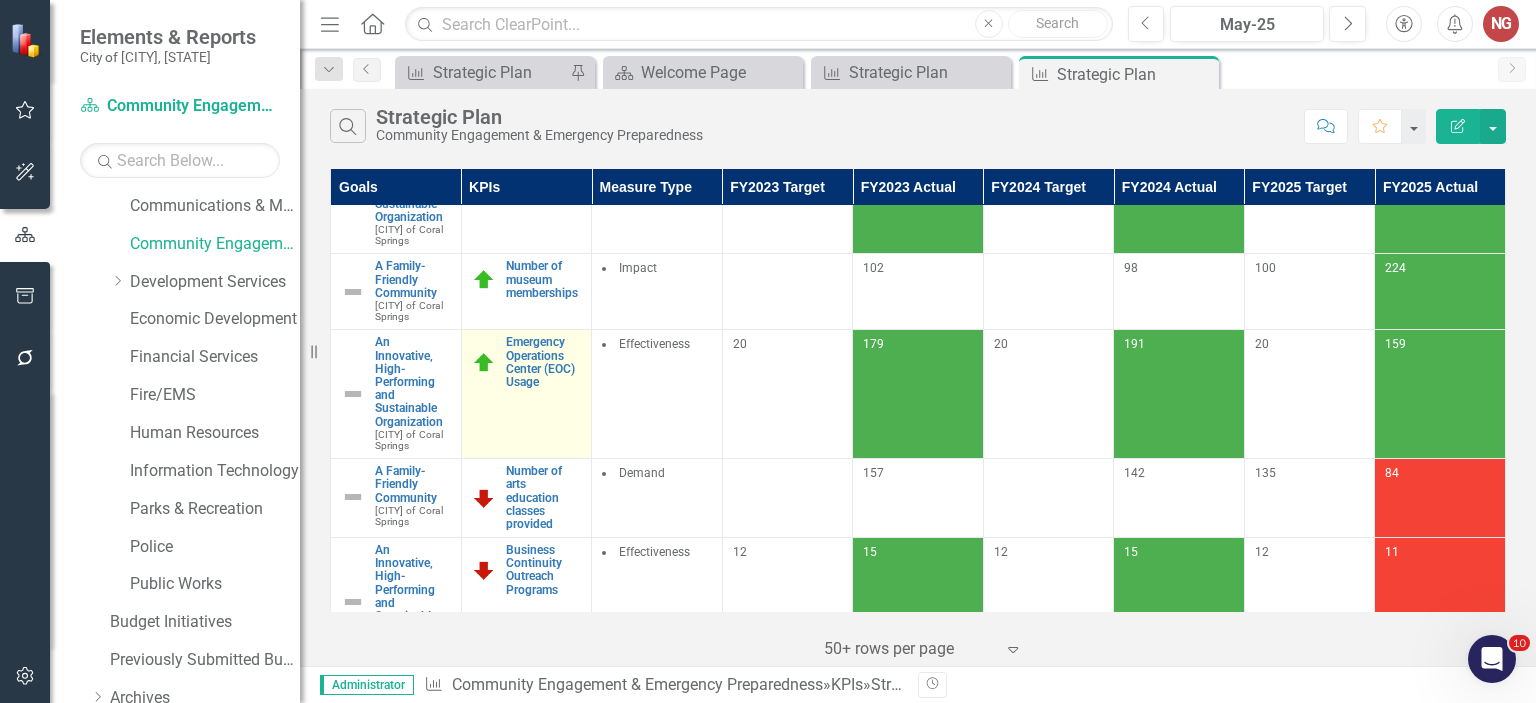 click on "Emergency Operations Center (EOC) Usage Link Map View Link Map Edit Edit KPI Link Open Element" at bounding box center [526, 394] 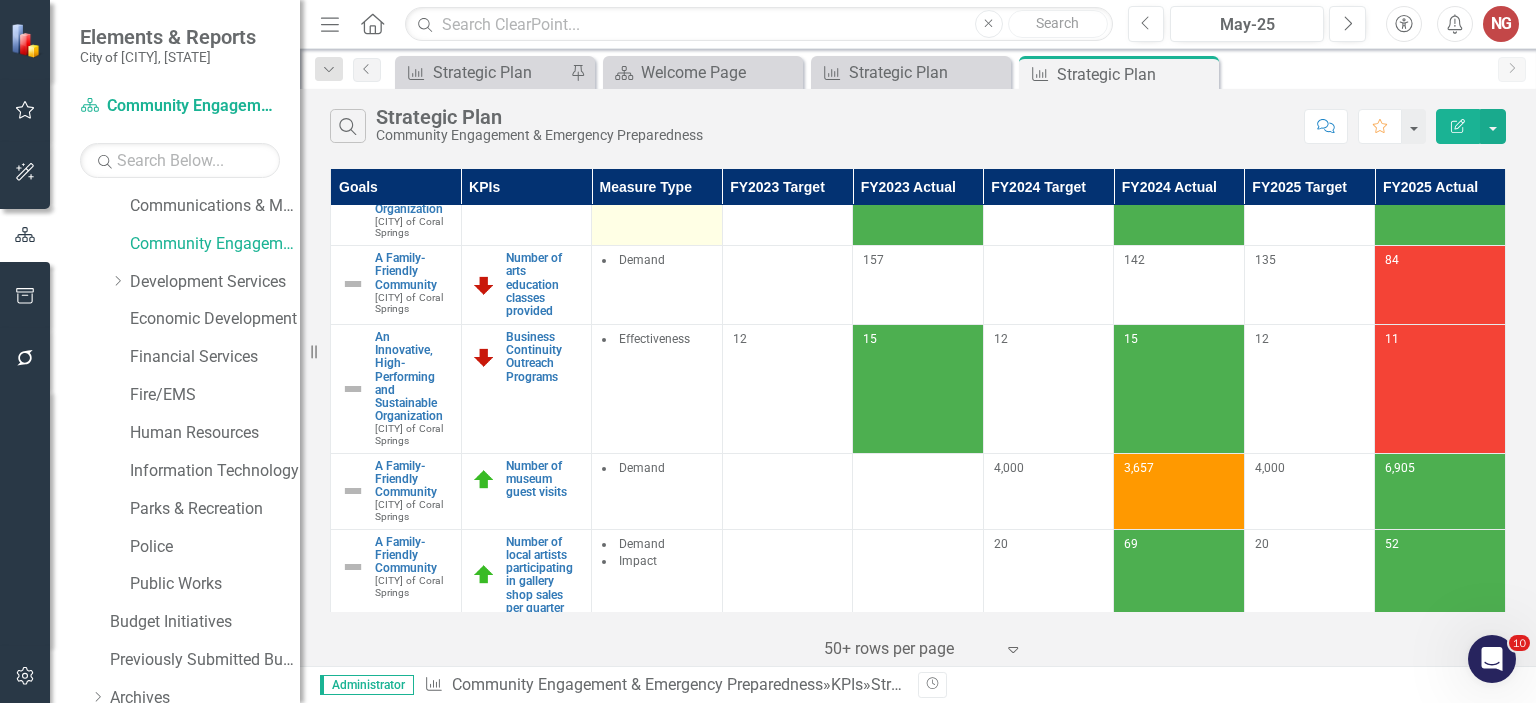 scroll, scrollTop: 0, scrollLeft: 0, axis: both 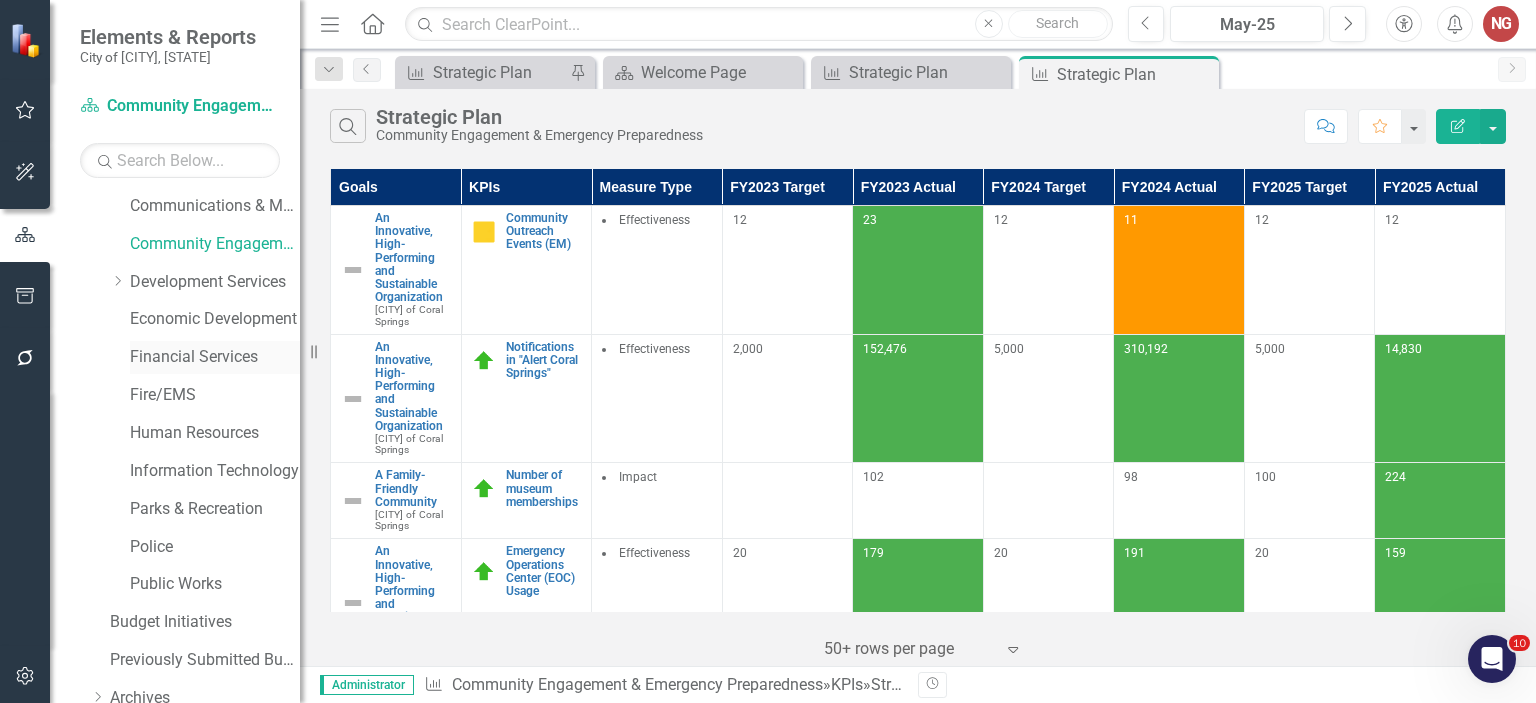 click on "Financial Services" at bounding box center [215, 357] 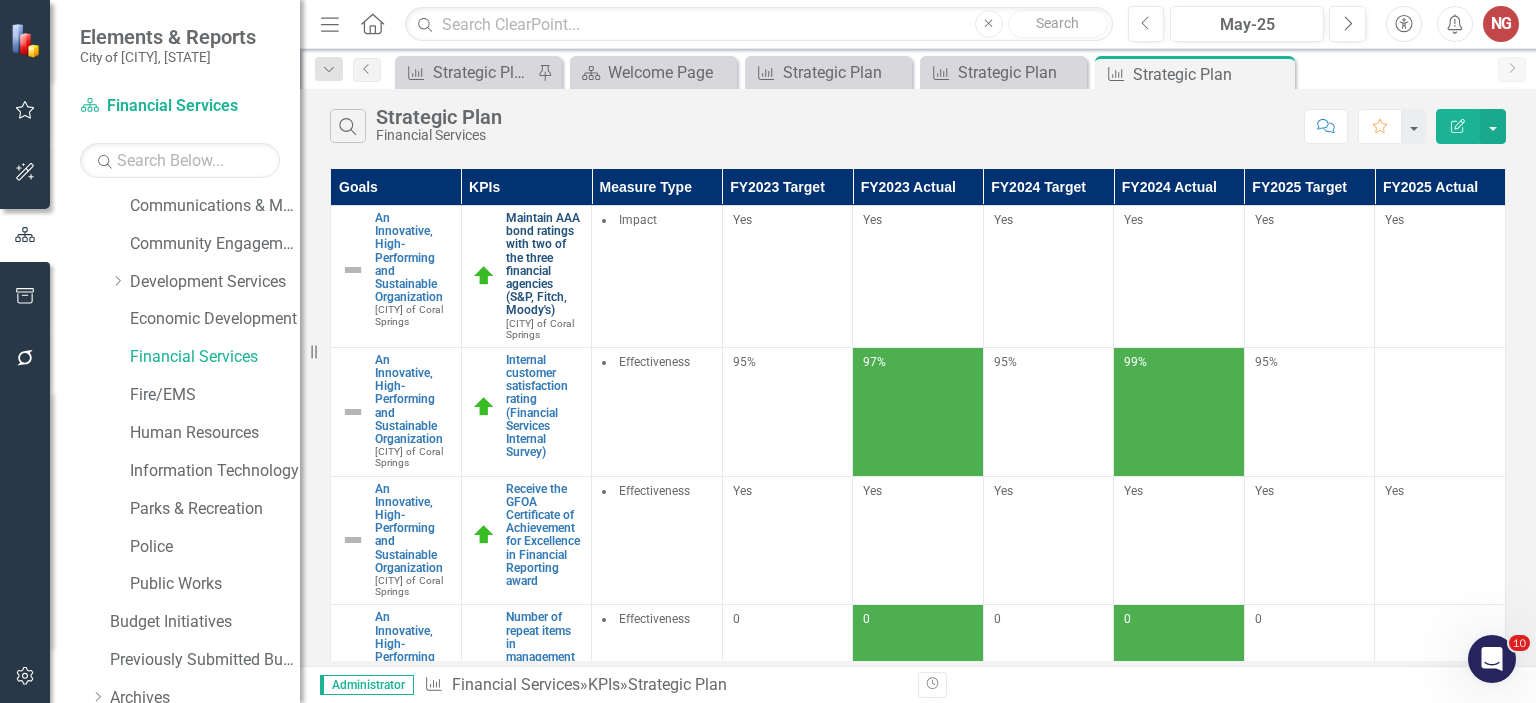 click on "Maintain AAA bond ratings with two of the three financial agencies (S&P, Fitch, Moody's)" at bounding box center [544, 265] 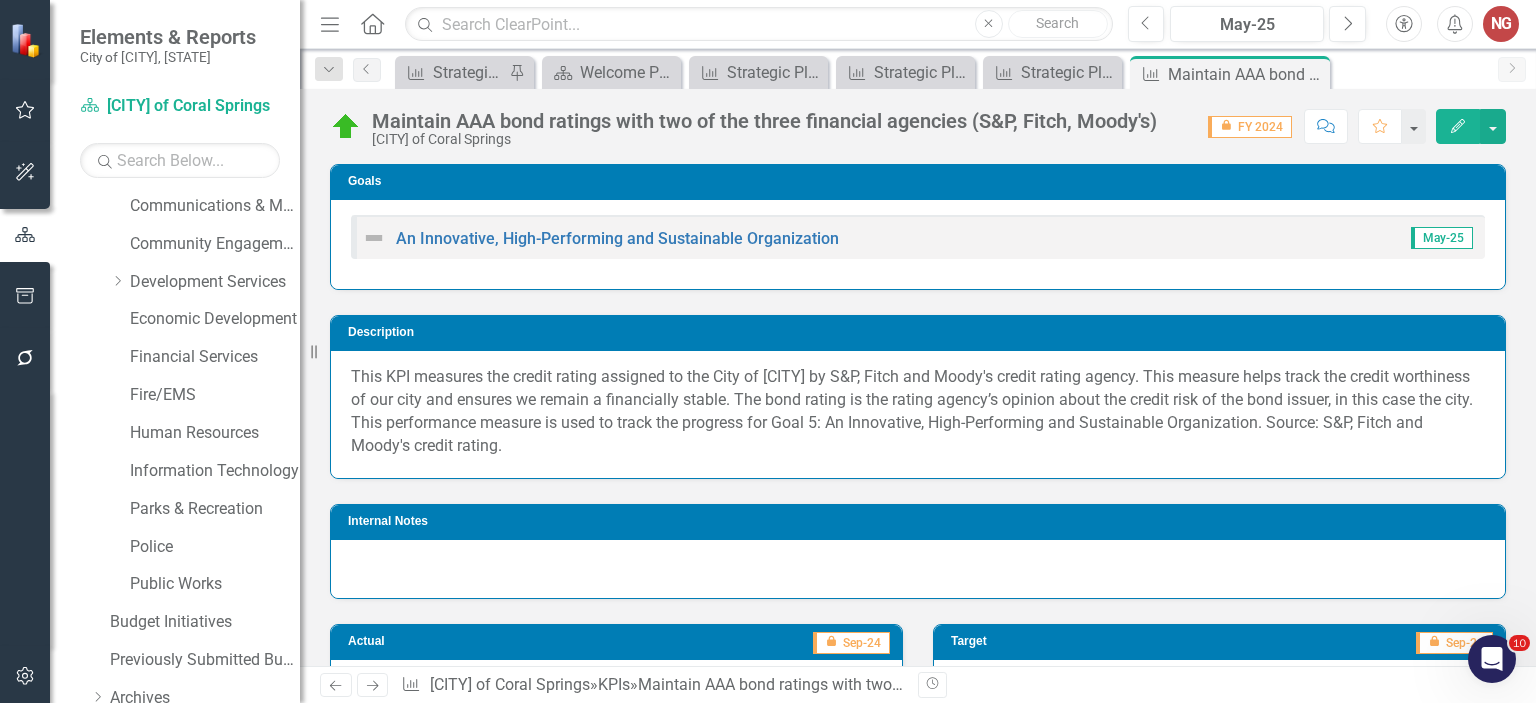 click on "Maintain AAA bond ratings with two of the three financial agencies (S&P, Fitch, Moody's)" at bounding box center (764, 121) 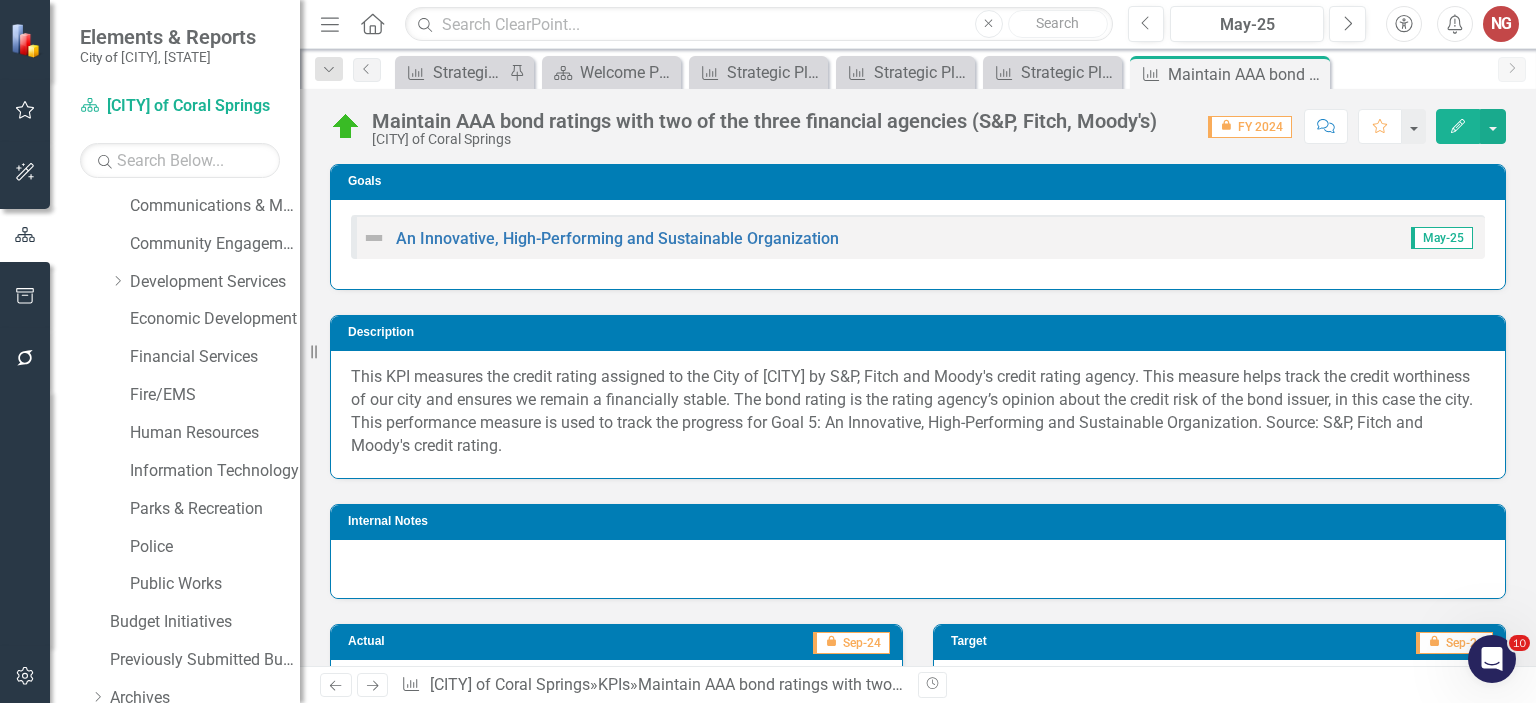 click on "Maintain AAA bond ratings with two of the three financial agencies (S&P, Fitch, Moody's)" at bounding box center [764, 121] 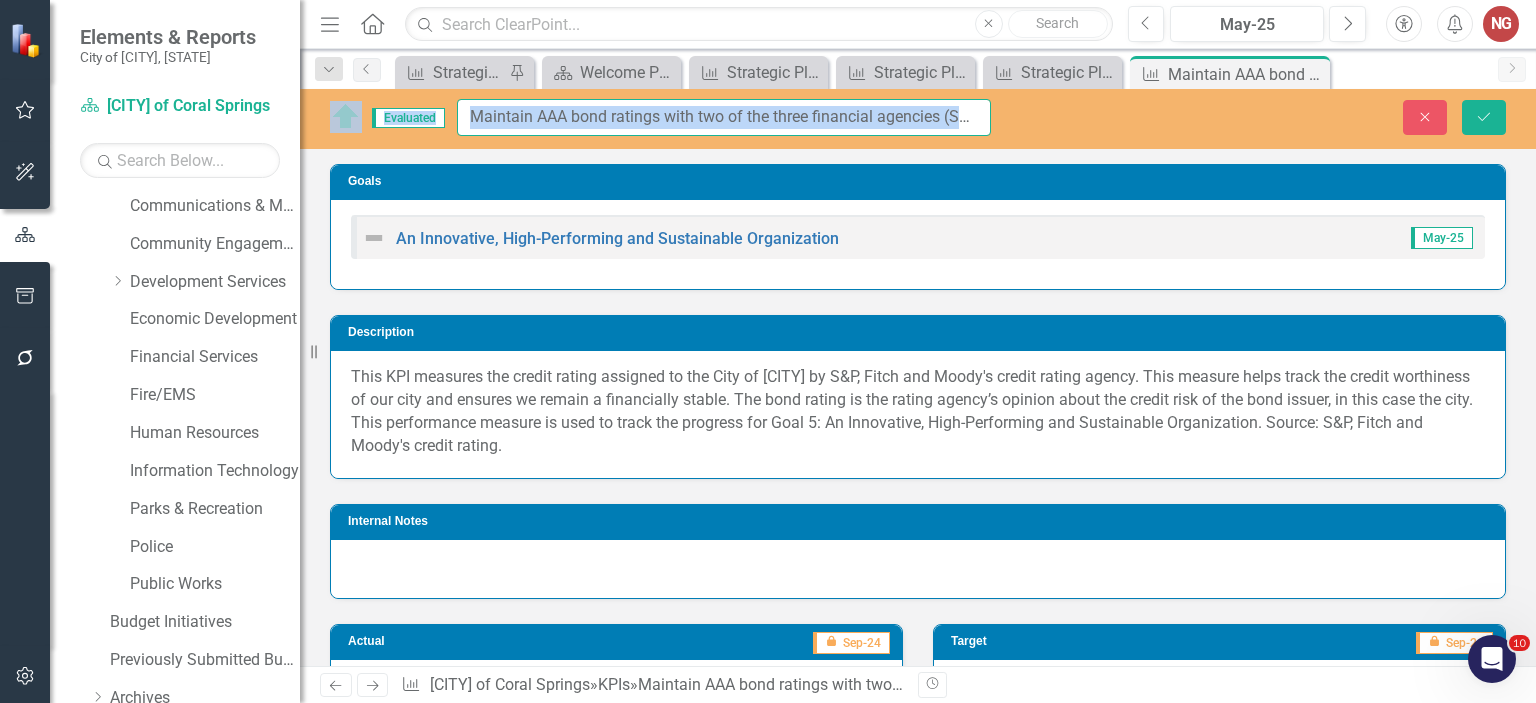 click on "Maintain AAA bond ratings with two of the three financial agencies (S&P, Fitch, Moody's)" at bounding box center [724, 117] 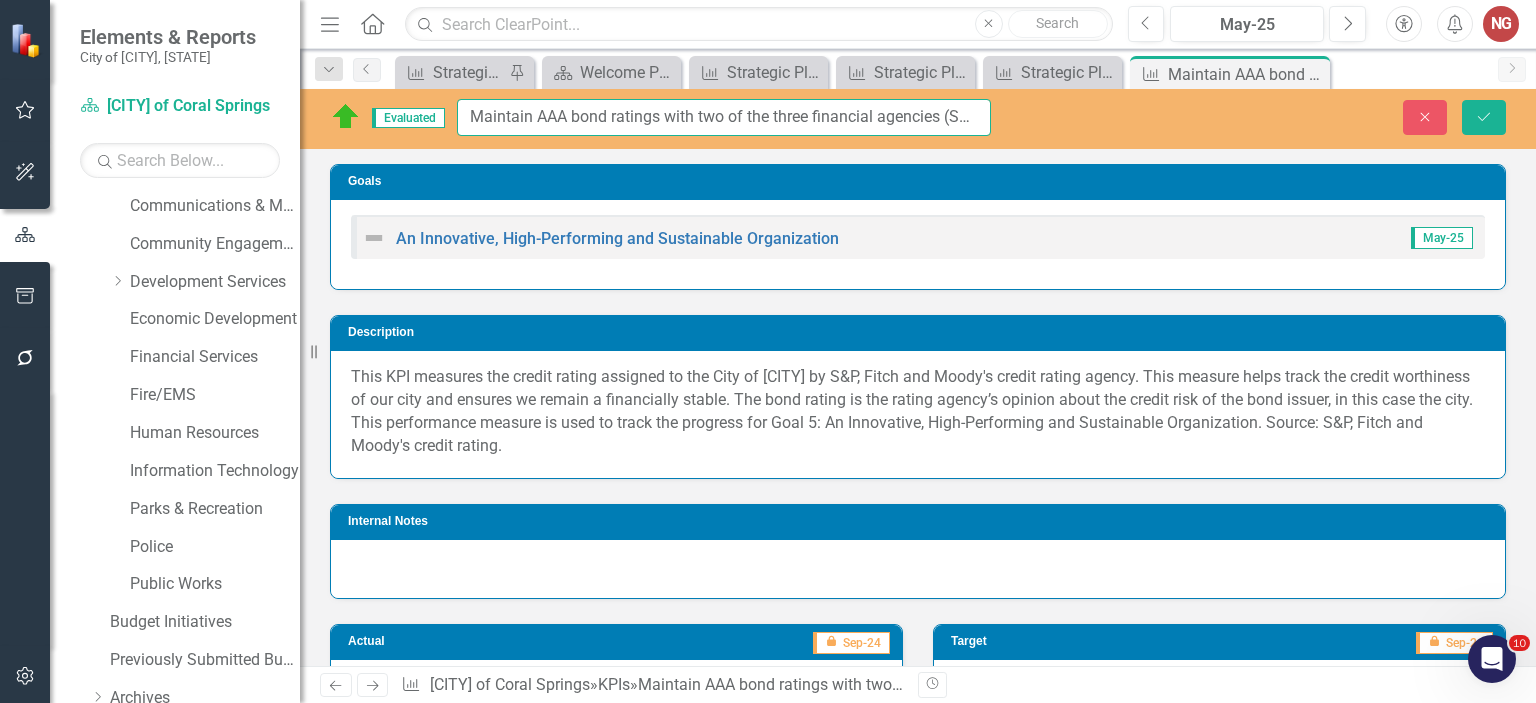 click on "Maintain AAA bond ratings with two of the three financial agencies (S&P, Fitch, Moody's)" at bounding box center (724, 117) 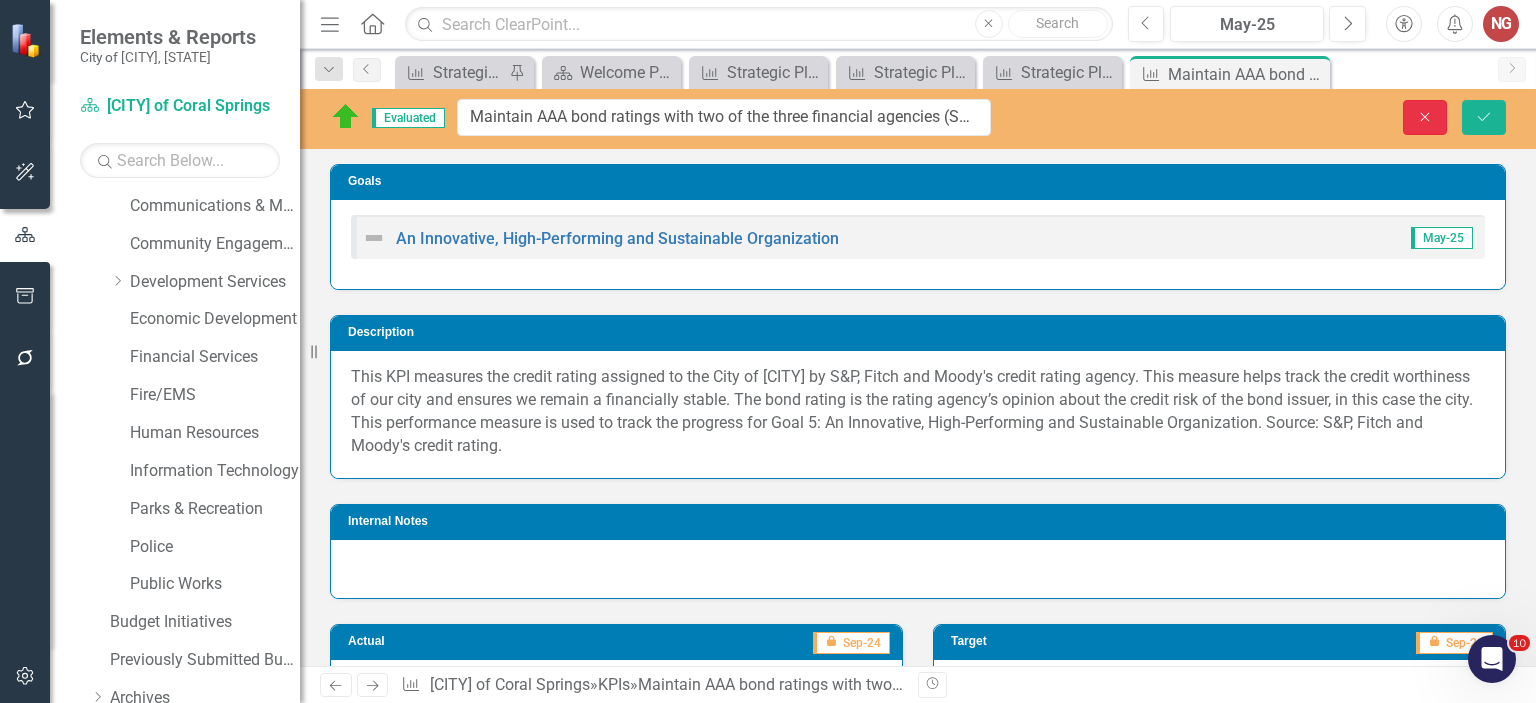 click on "Close" at bounding box center [1425, 117] 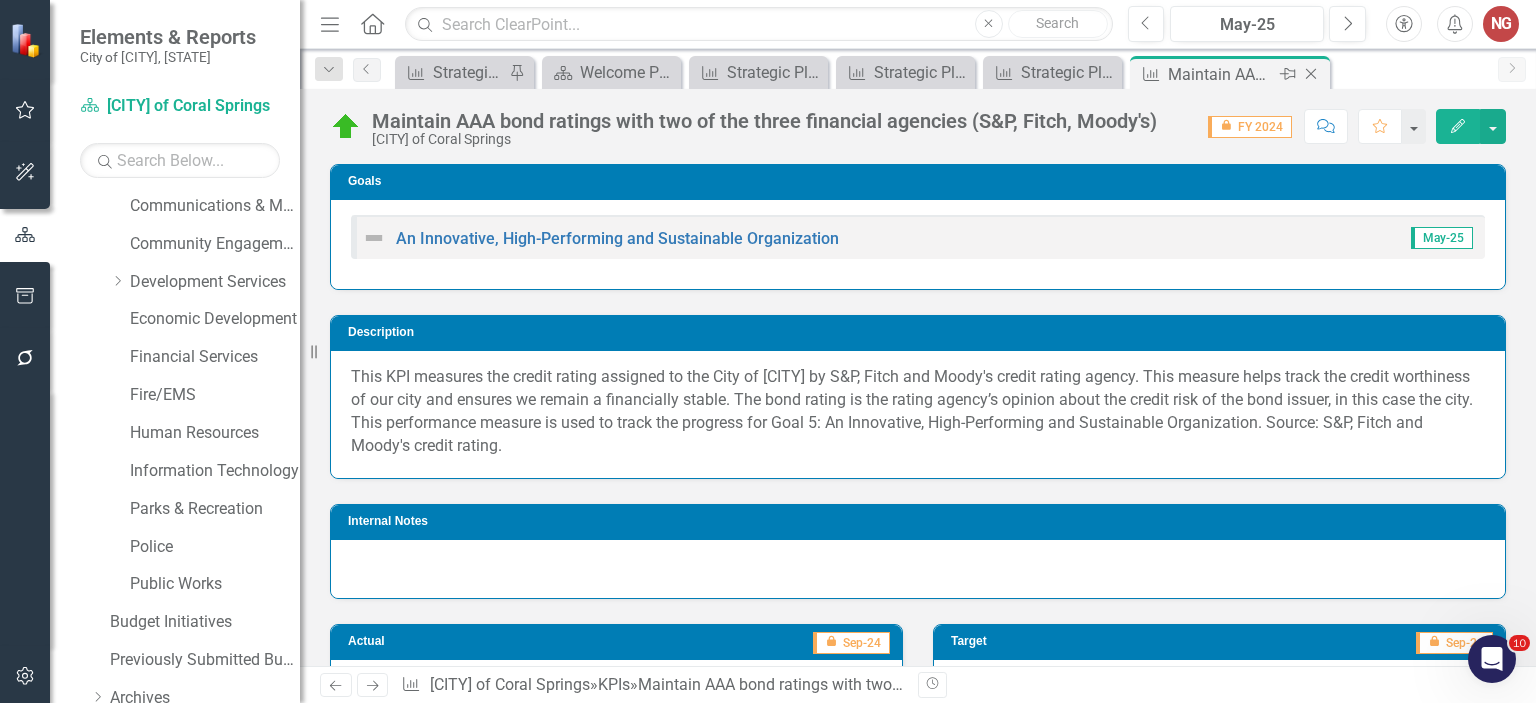 click on "Close" at bounding box center (1311, 74) 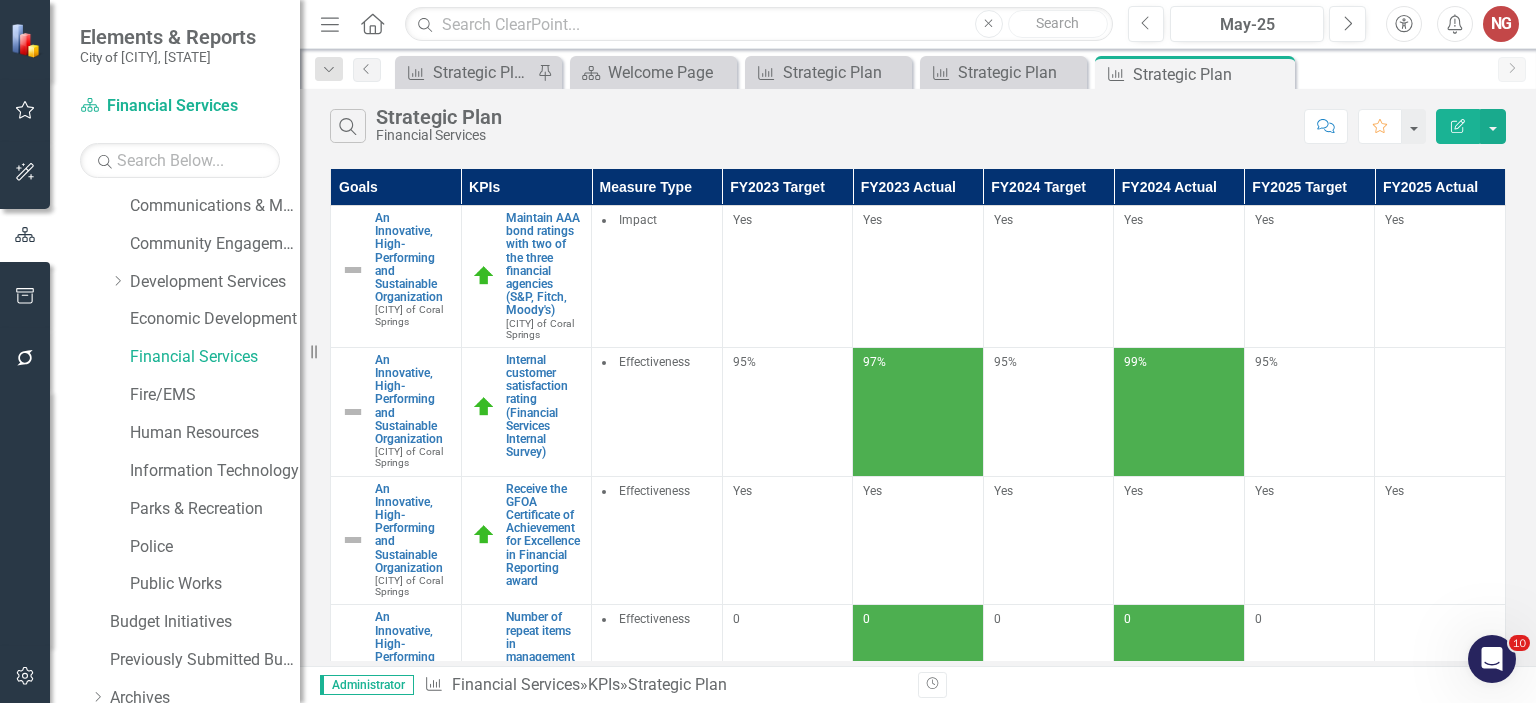 scroll, scrollTop: 76, scrollLeft: 0, axis: vertical 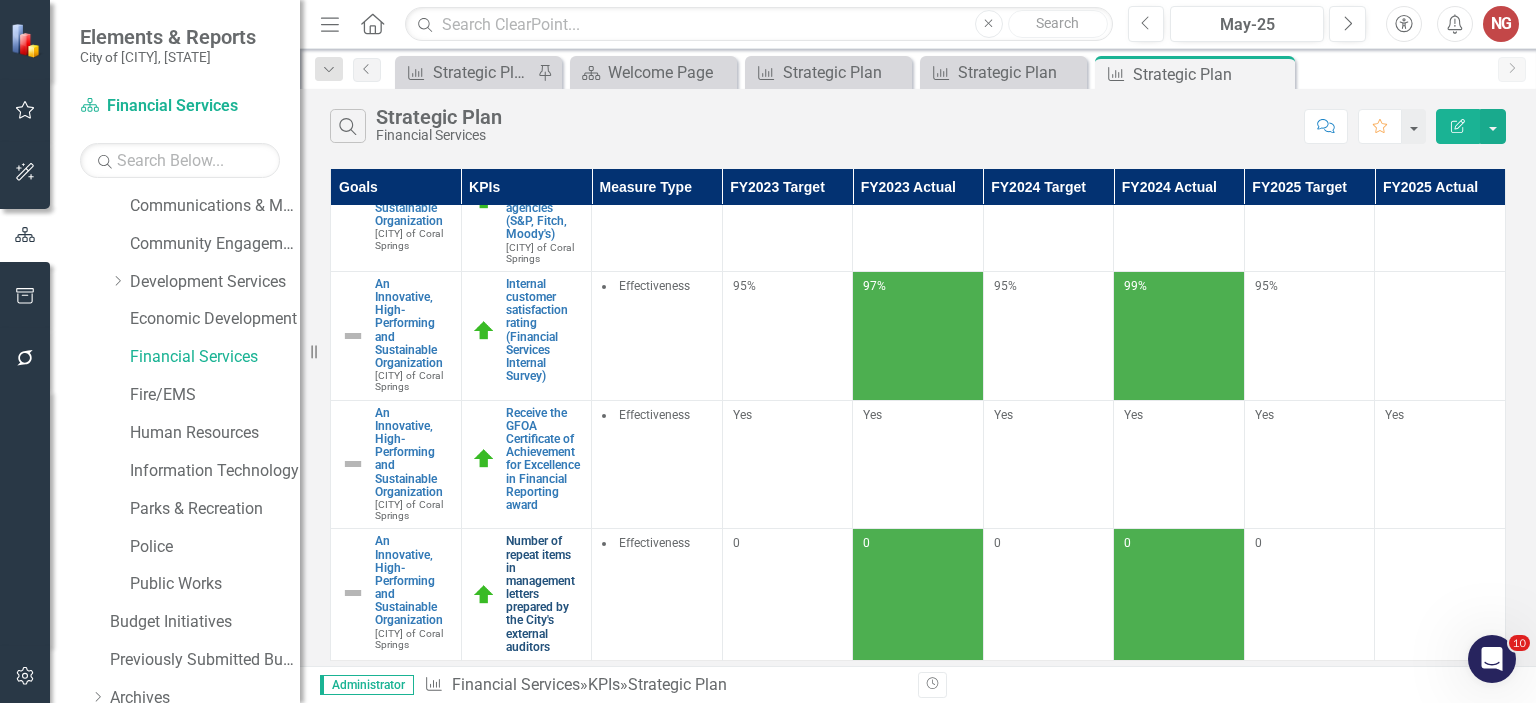 click on "Number of repeat items in management letters prepared by the City's external auditors" at bounding box center [544, 594] 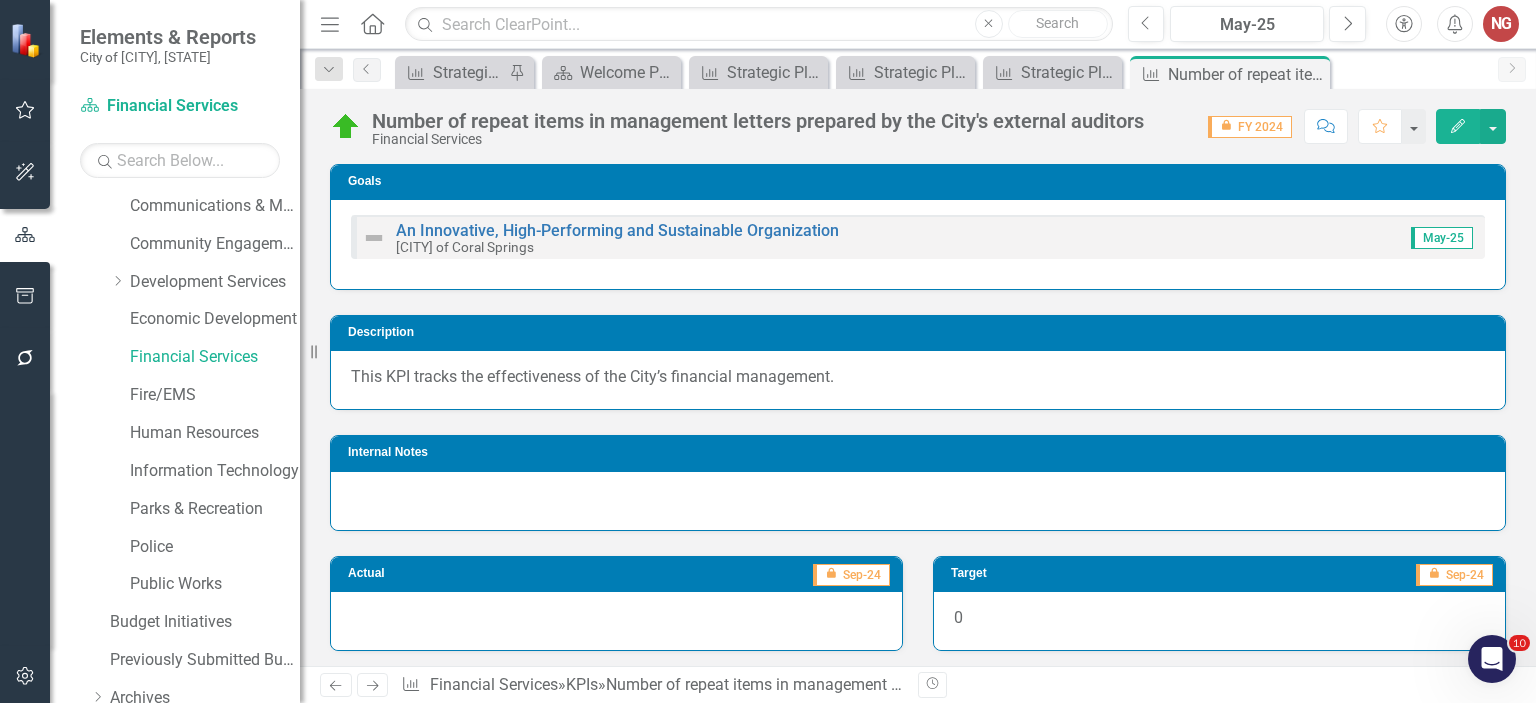 click on "Number of repeat items in management letters prepared by the City's external auditors" at bounding box center (758, 121) 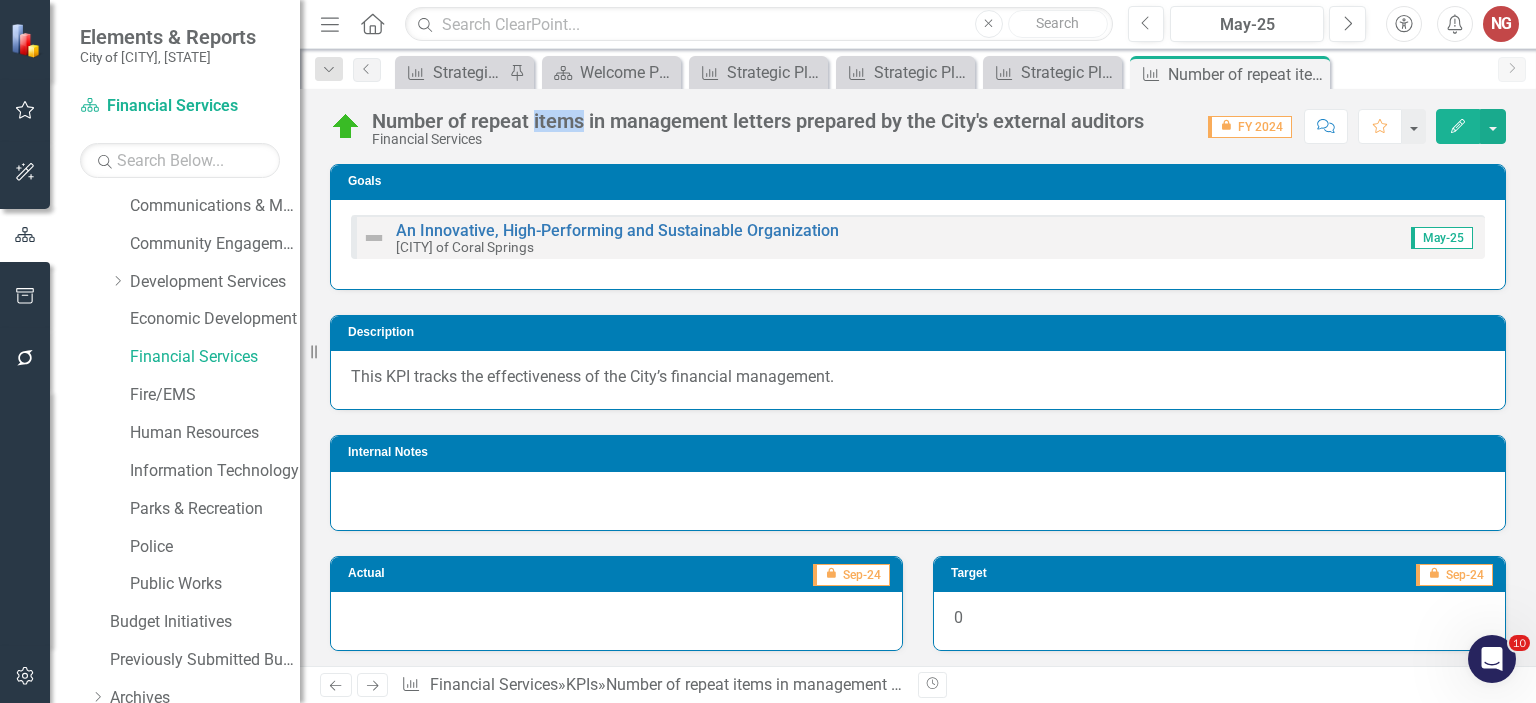 click on "Number of repeat items in management letters prepared by the City's external auditors" at bounding box center [758, 121] 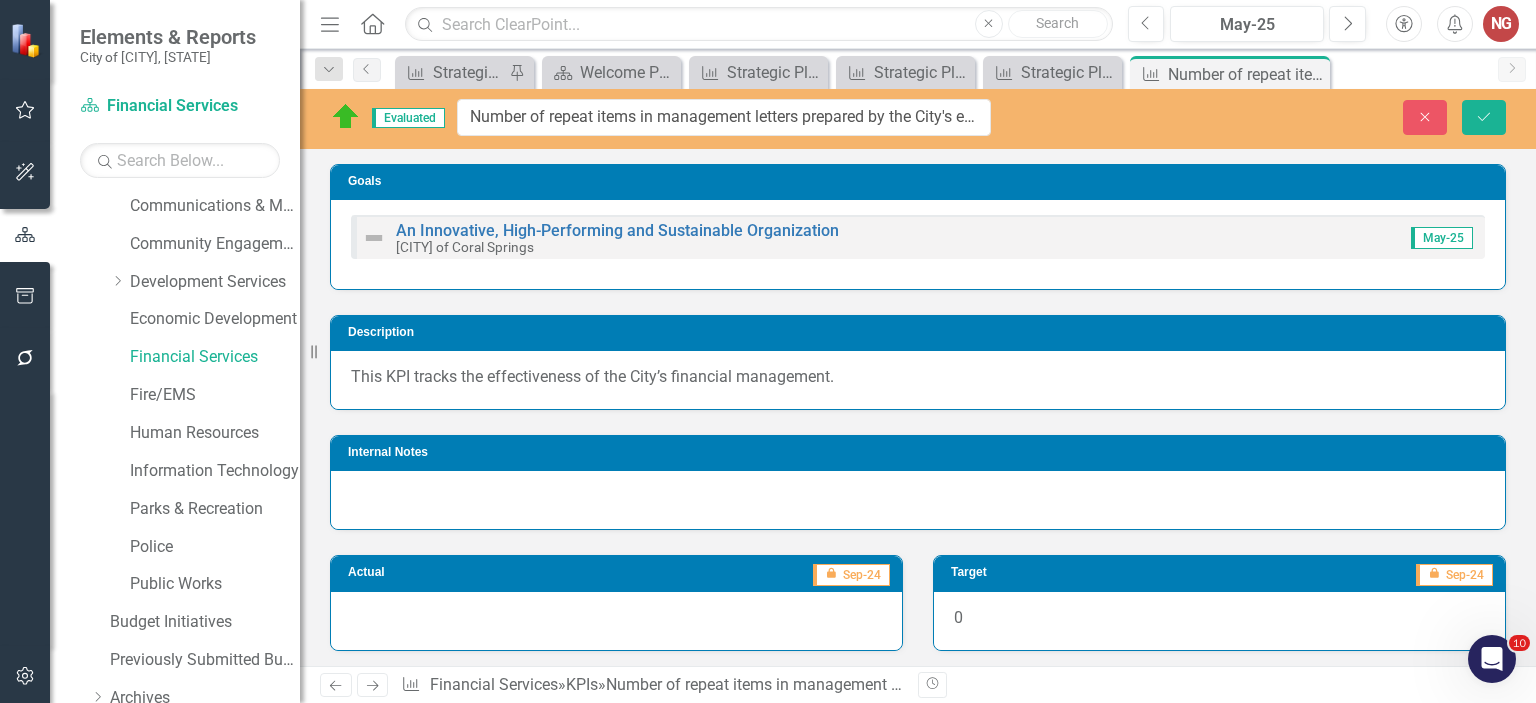 click on "Number of repeat items in management letters prepared by the City's external auditors" at bounding box center [724, 117] 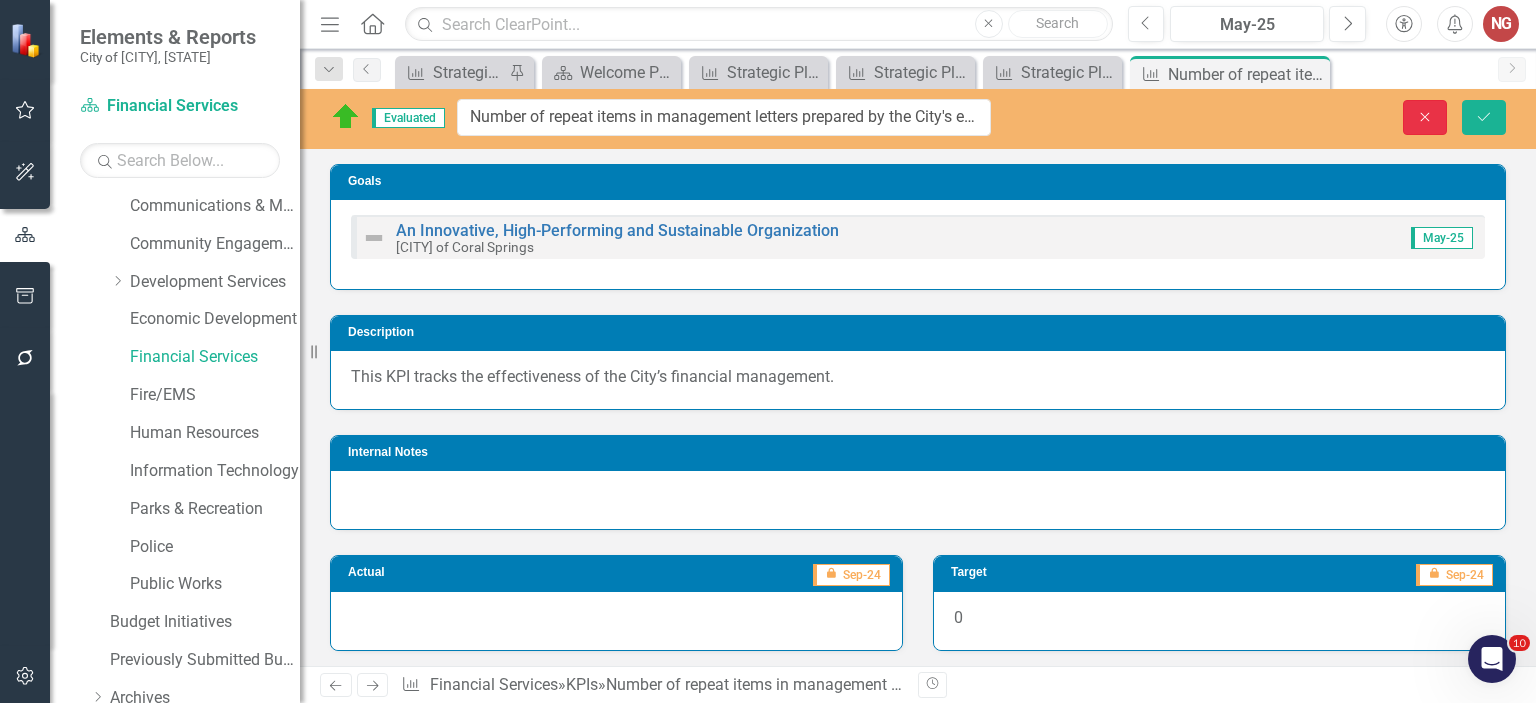 click on "Close" at bounding box center [1425, 117] 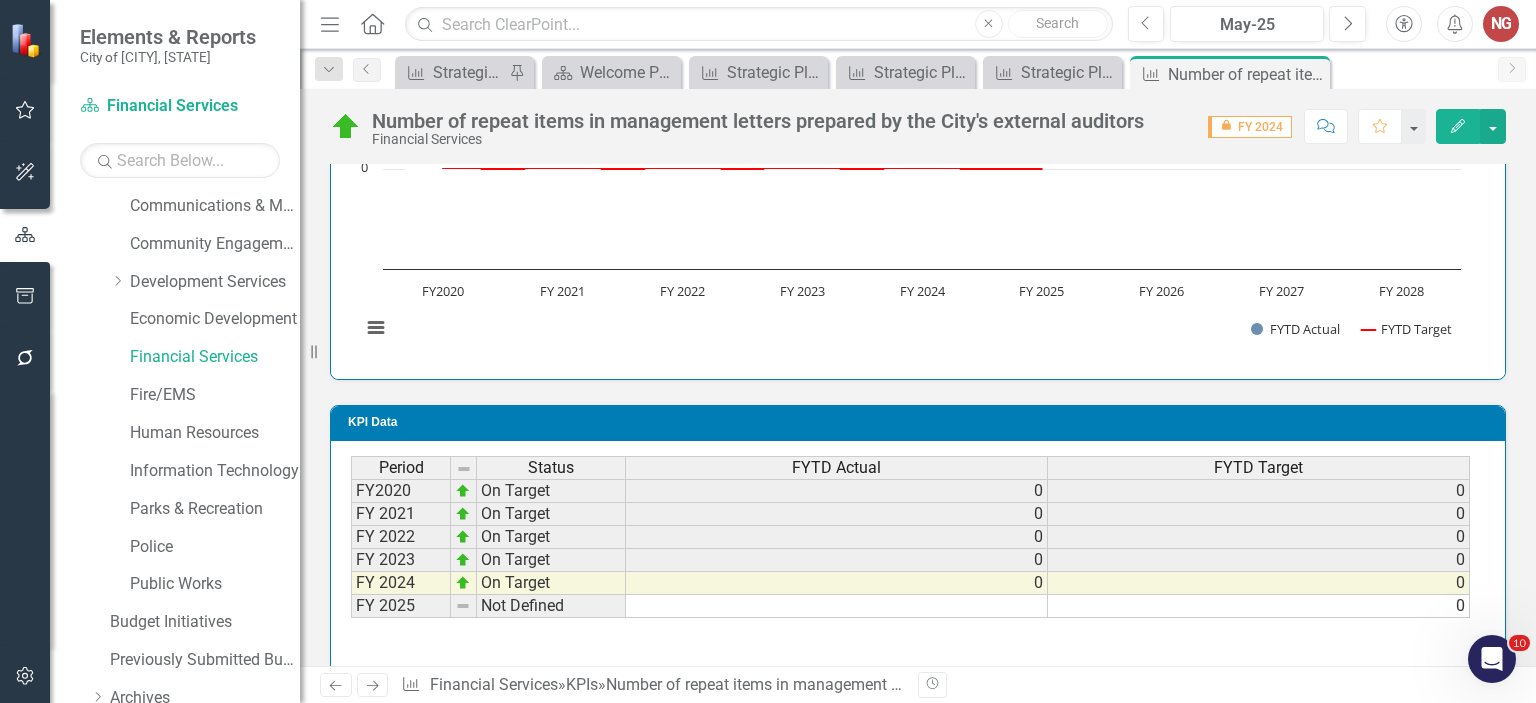 scroll, scrollTop: 1303, scrollLeft: 0, axis: vertical 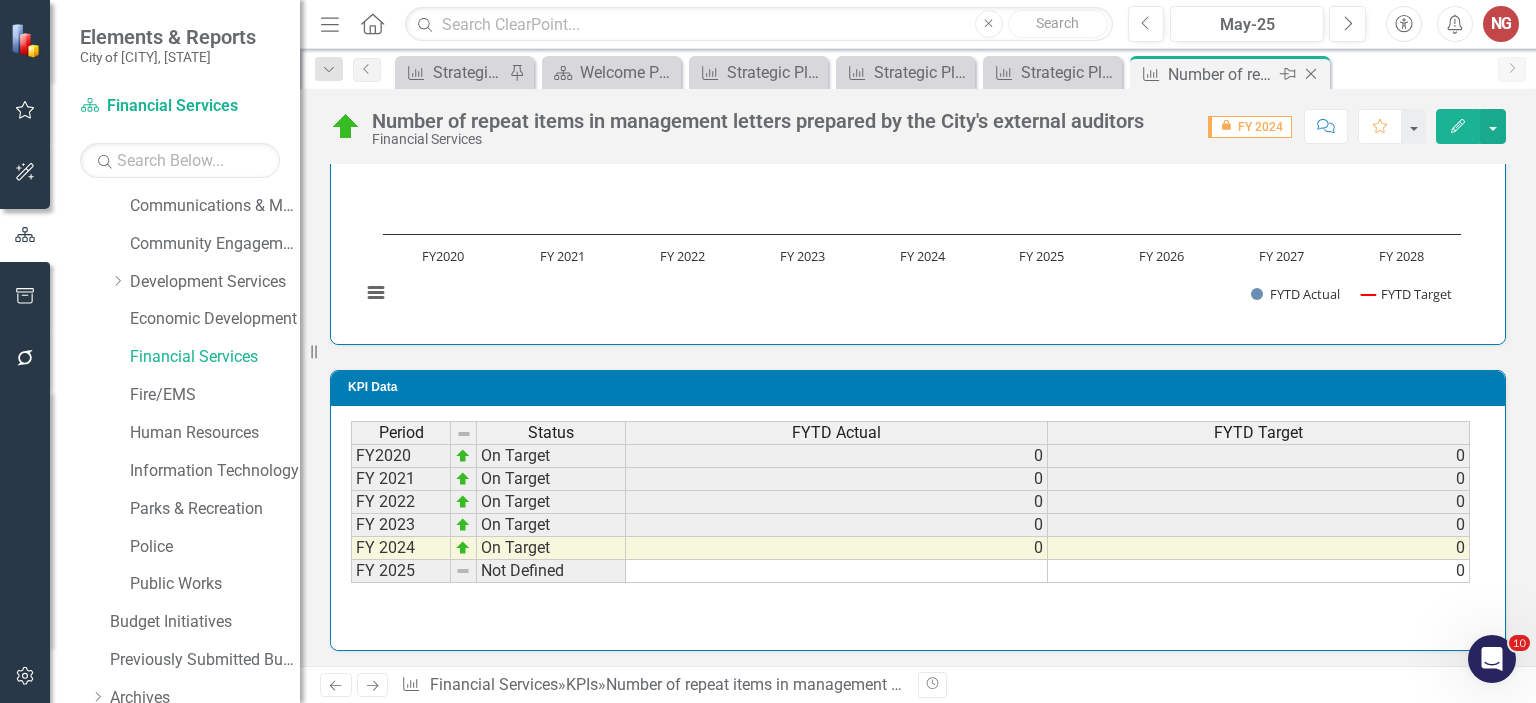 click on "Close" at bounding box center [1311, 74] 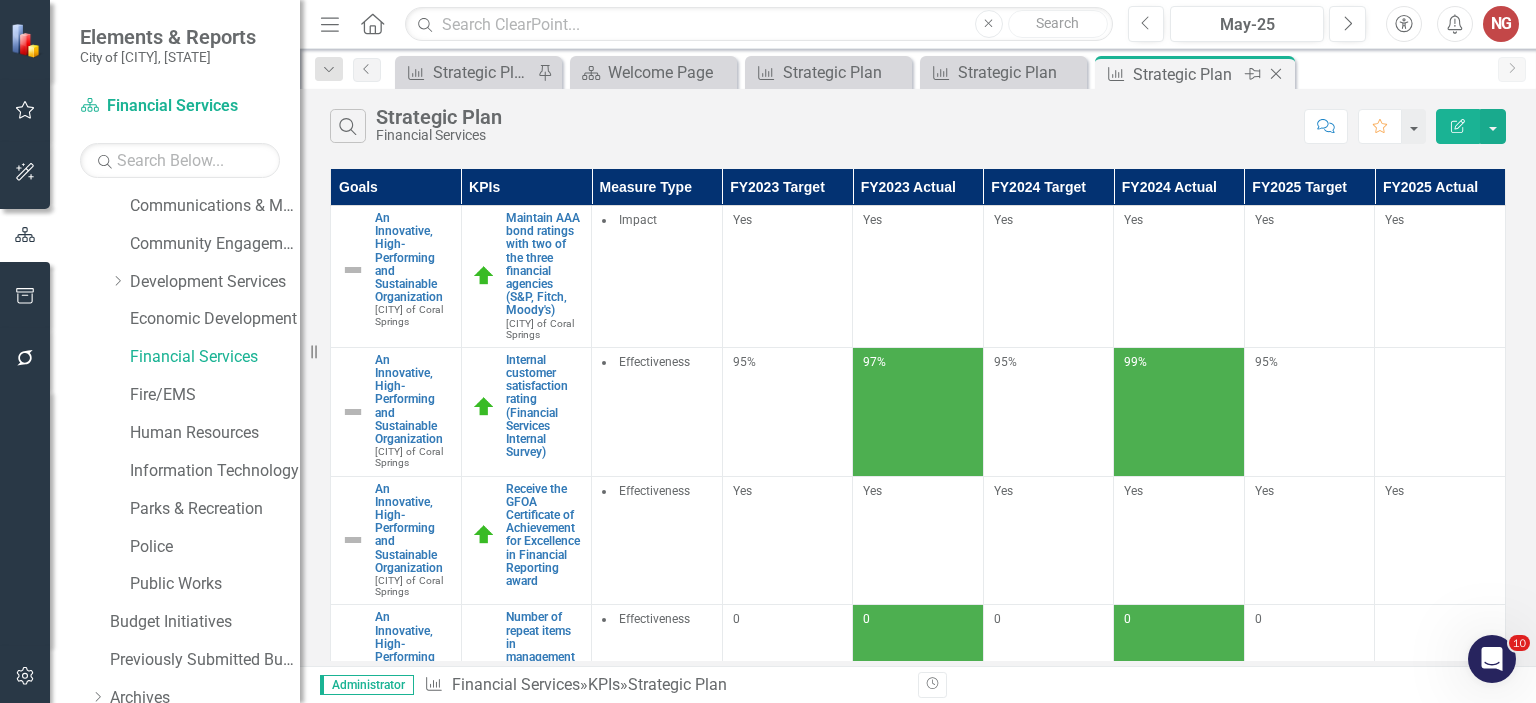 click on "Close" at bounding box center [1276, 74] 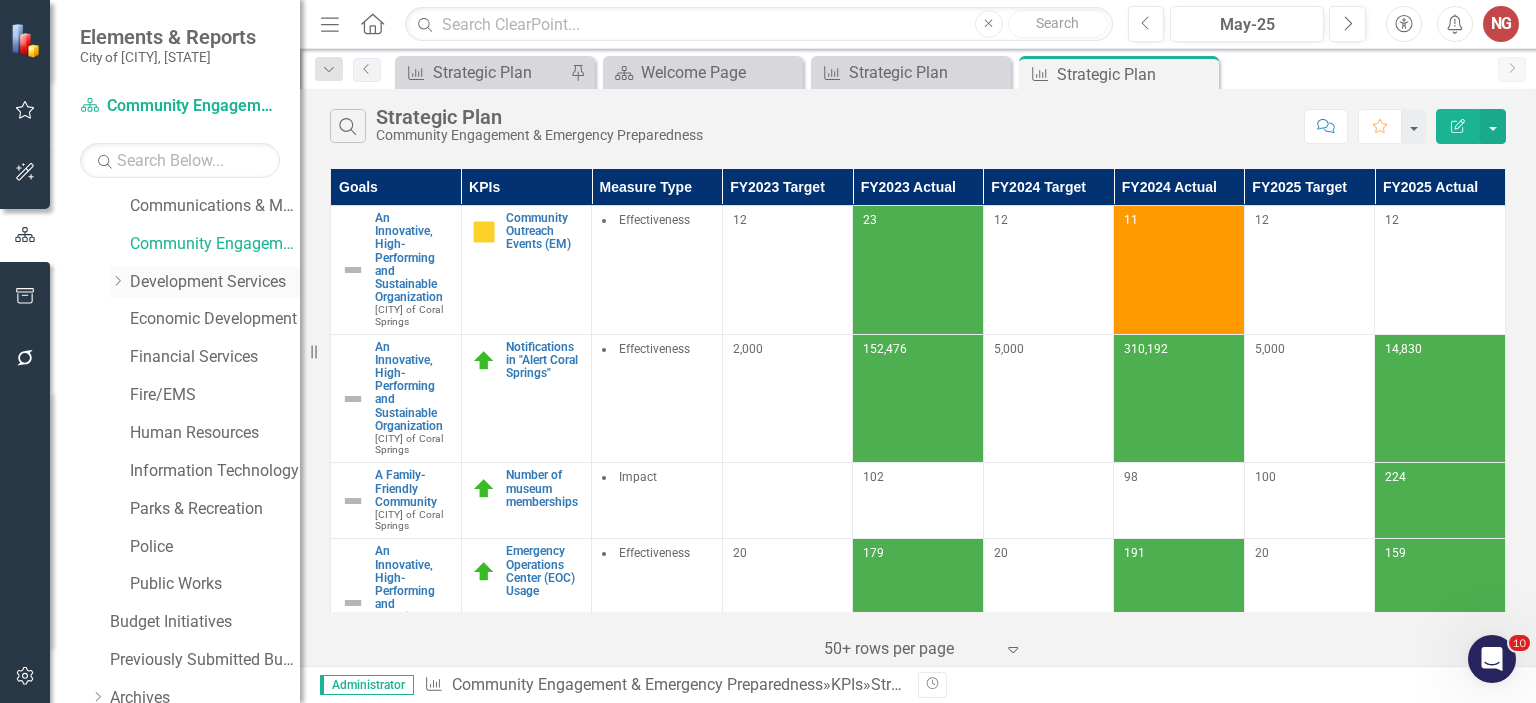 scroll, scrollTop: 168, scrollLeft: 0, axis: vertical 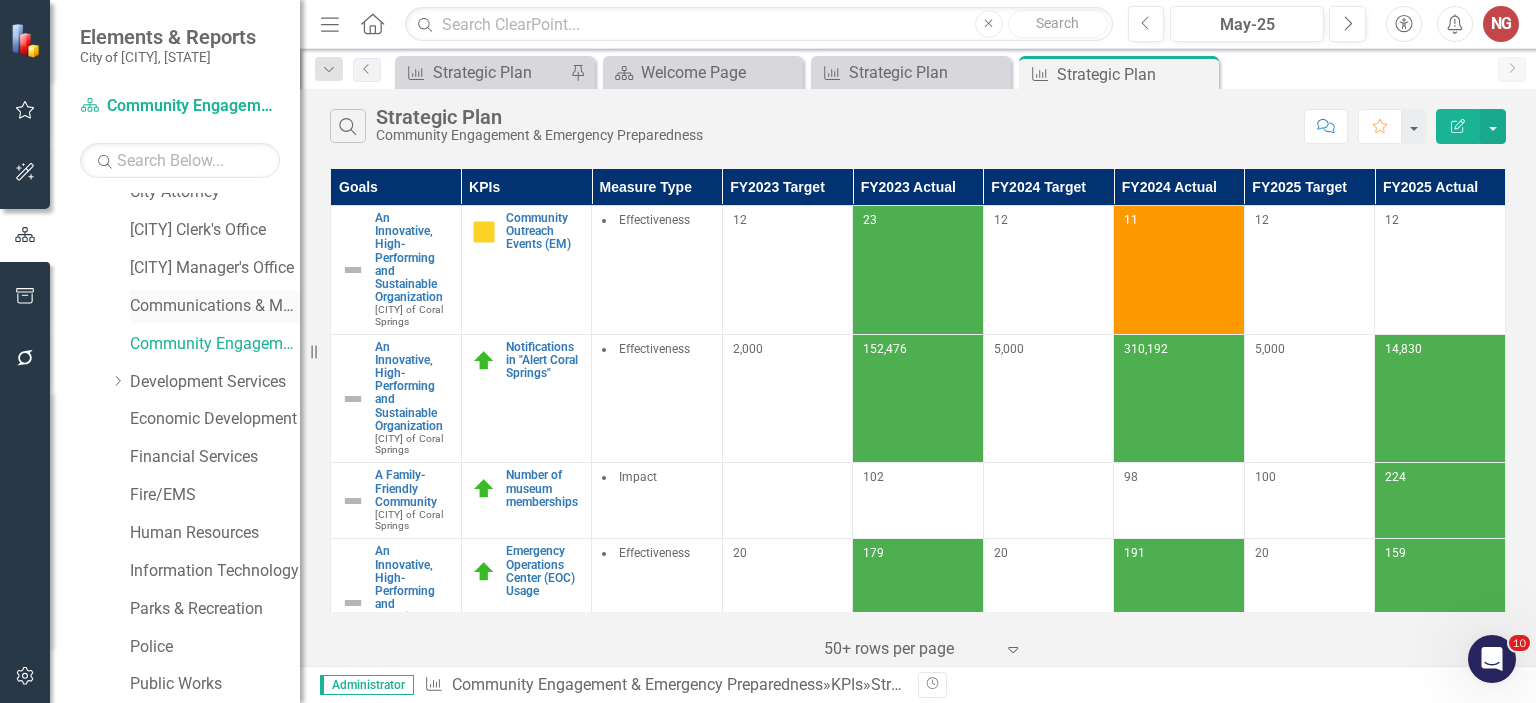 click on "Communications & Marketing" at bounding box center (215, 306) 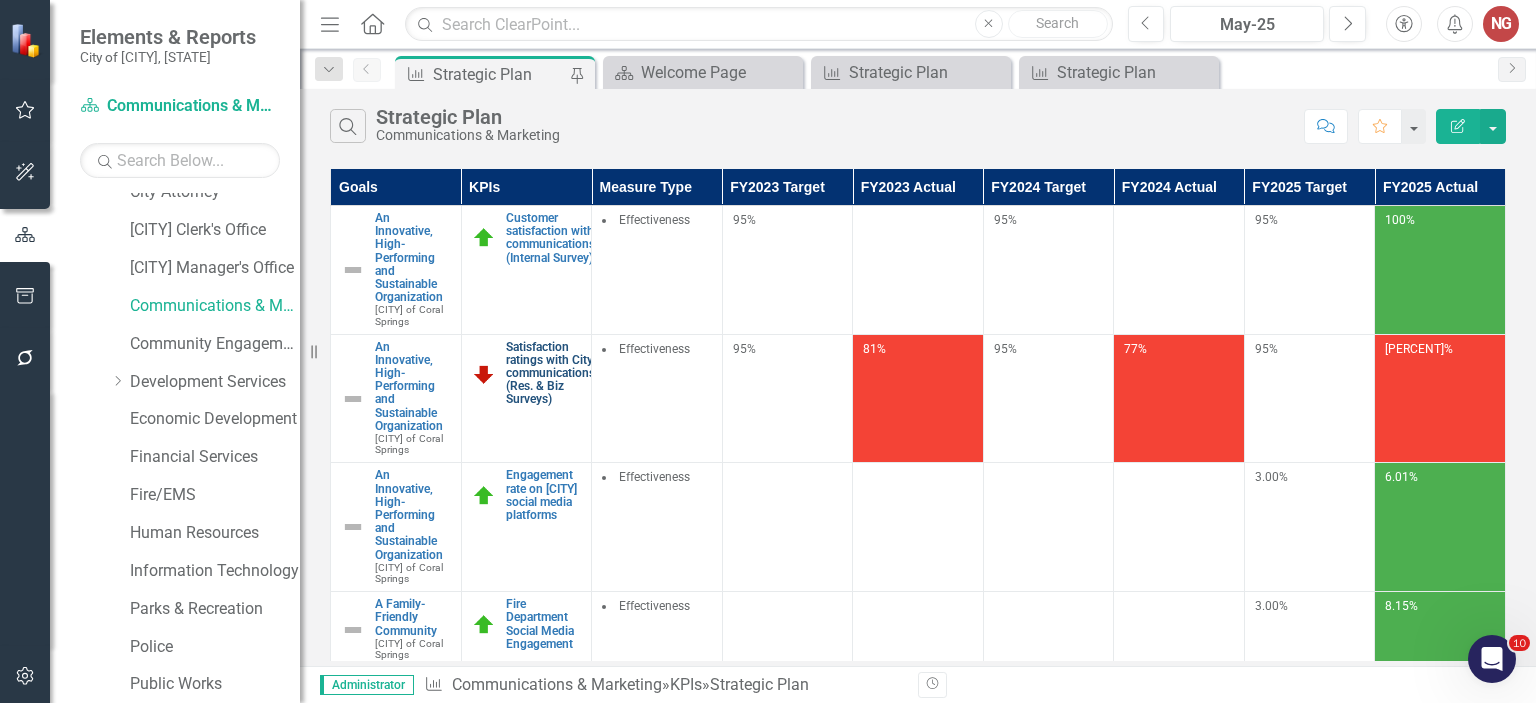 click on "Satisfaction ratings with City communications (Res. & Biz Surveys)" at bounding box center (550, 374) 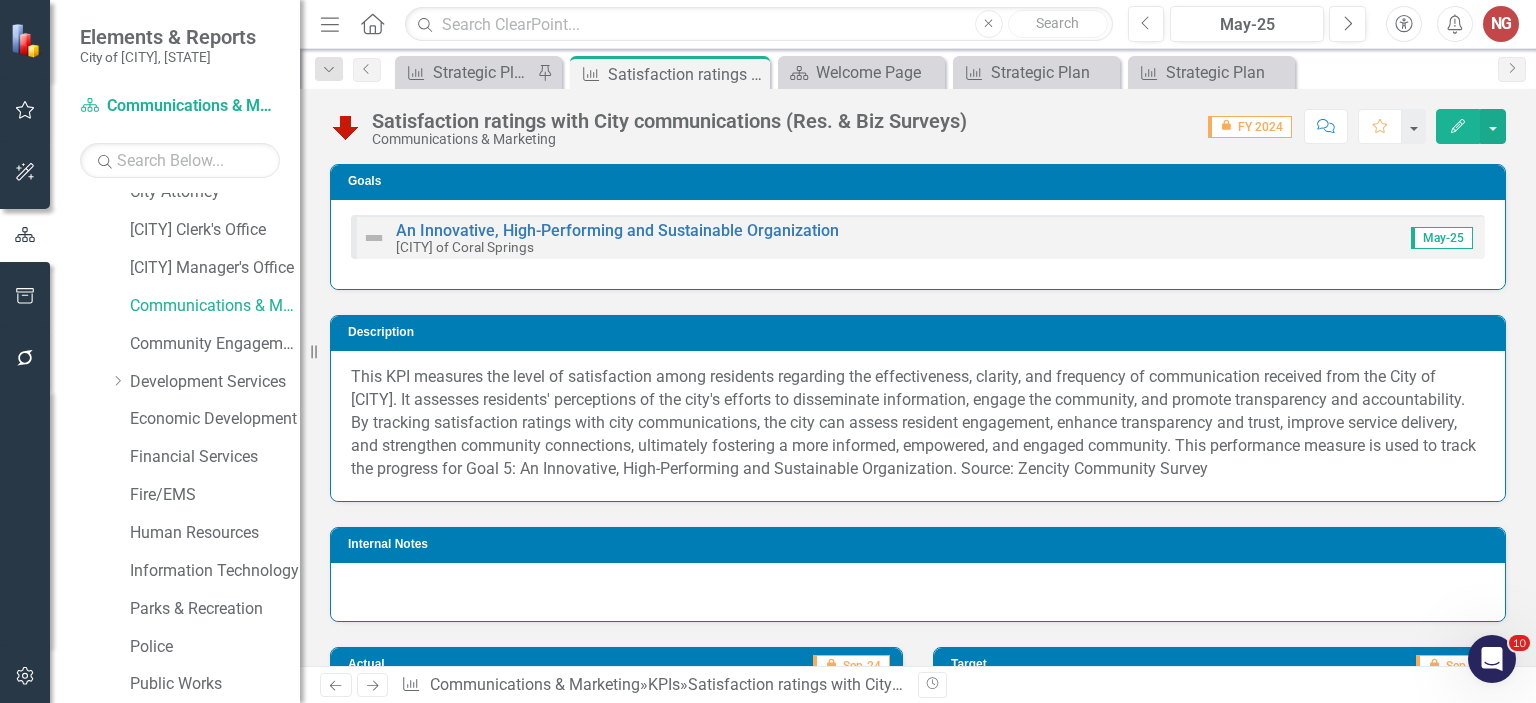 click on "Satisfaction ratings with City communications (Res. & Biz Surveys)" at bounding box center (669, 121) 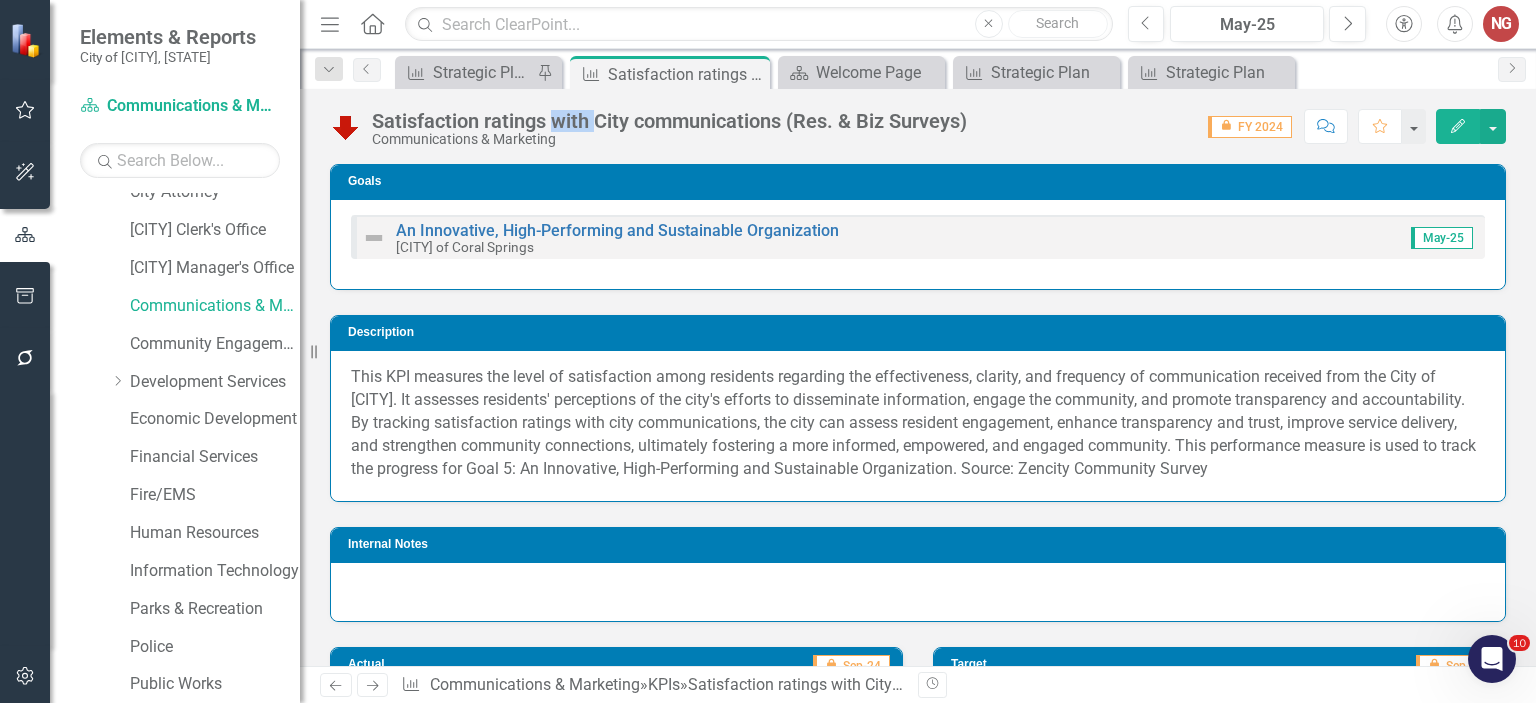 click on "Satisfaction ratings with City communications (Res. & Biz Surveys)" at bounding box center [669, 121] 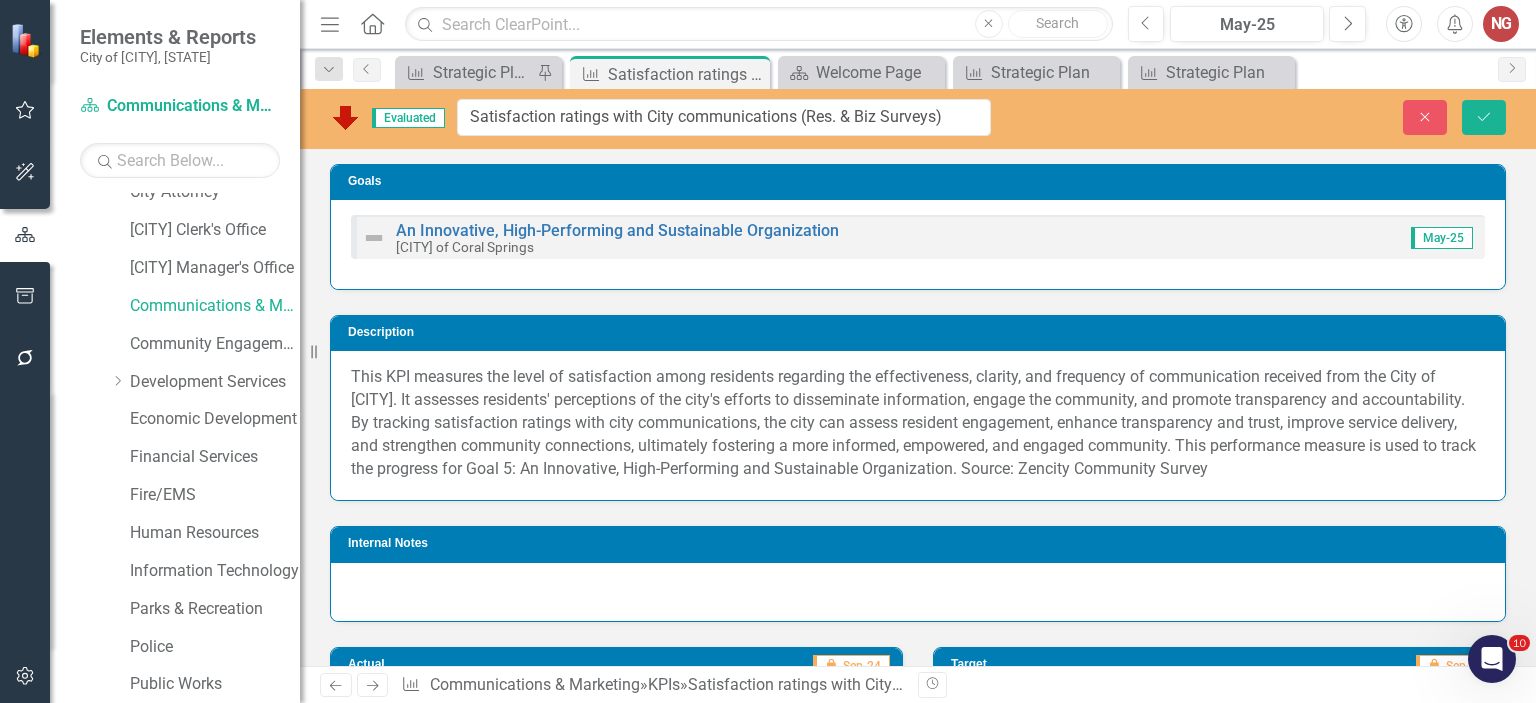 click on "Satisfaction ratings with City communications (Res. & Biz Surveys)" at bounding box center (724, 117) 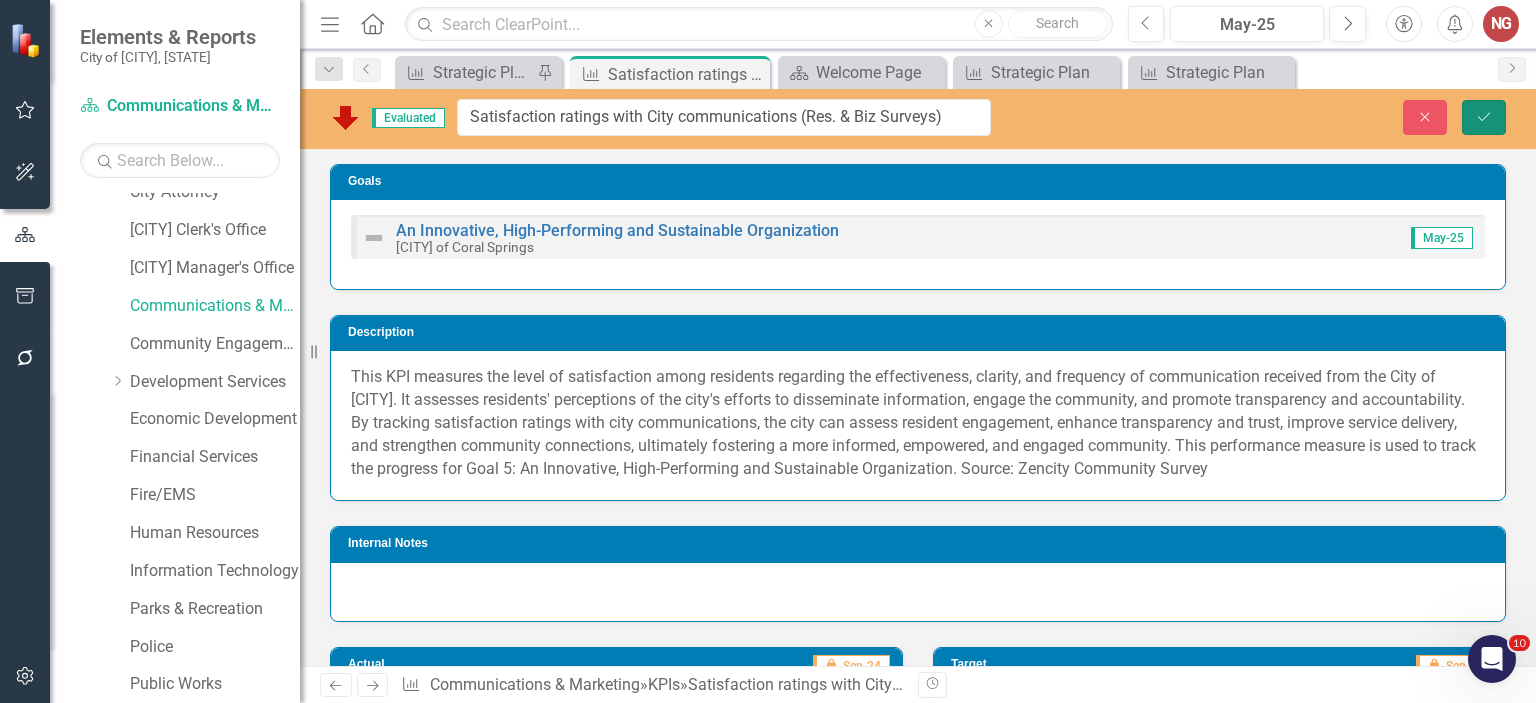 drag, startPoint x: 1476, startPoint y: 119, endPoint x: 1336, endPoint y: 211, distance: 167.52313 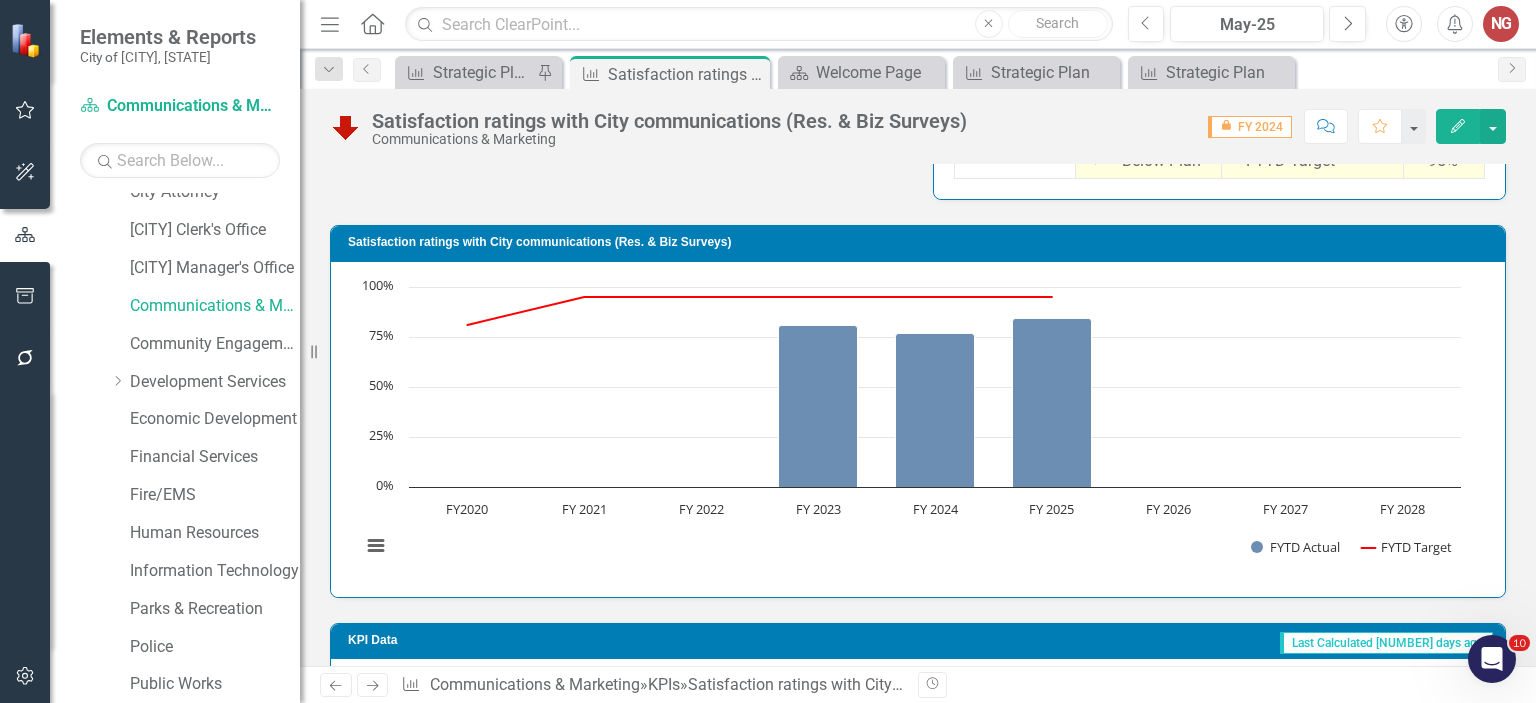 scroll, scrollTop: 1813, scrollLeft: 0, axis: vertical 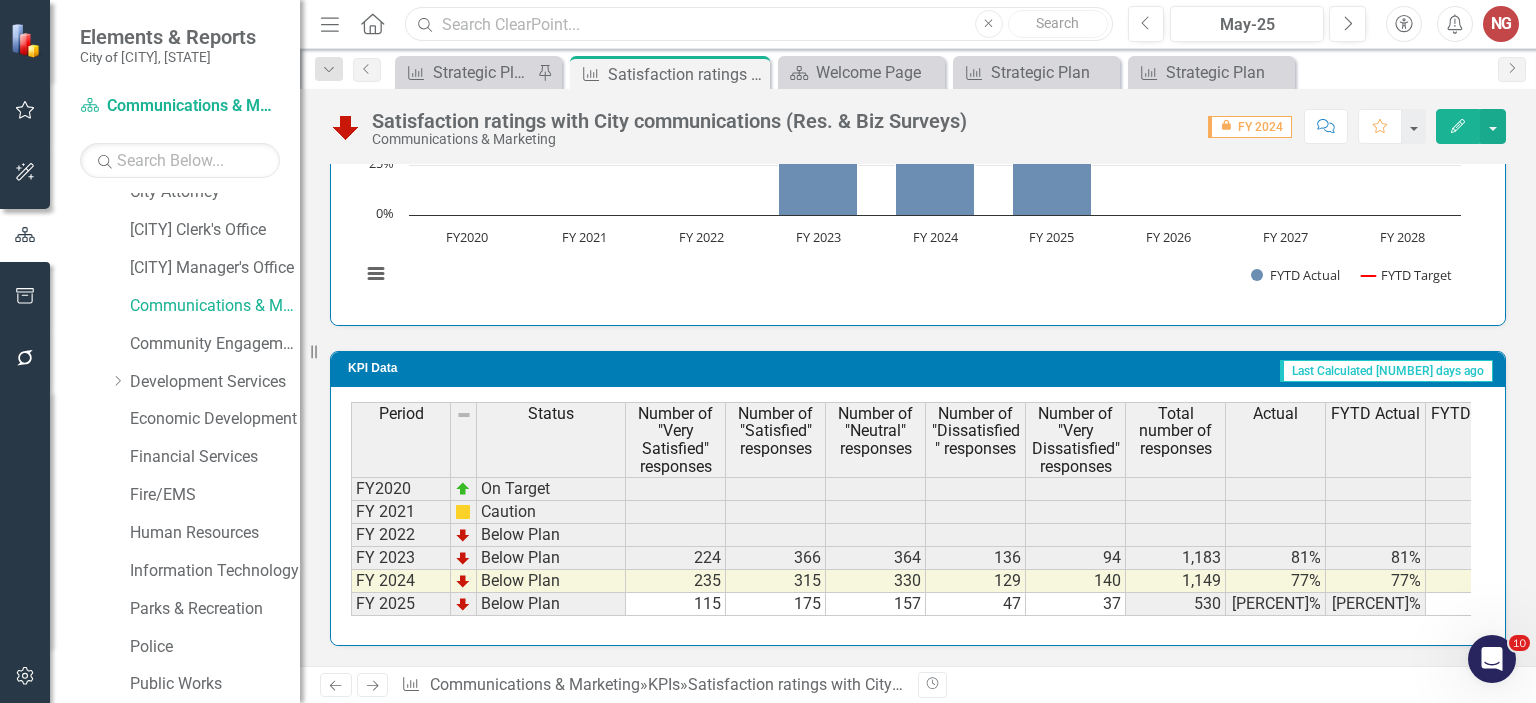 click at bounding box center (758, 24) 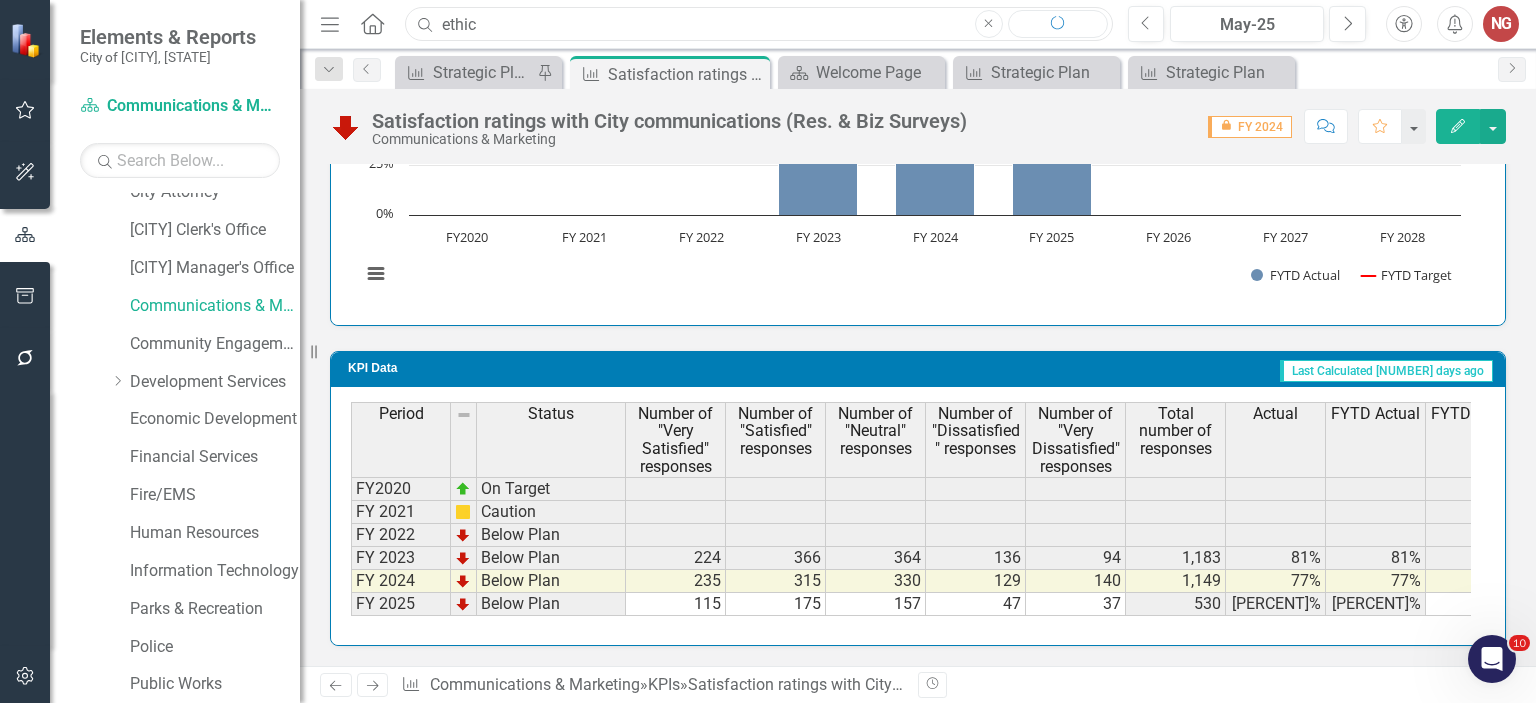 type on "ethic" 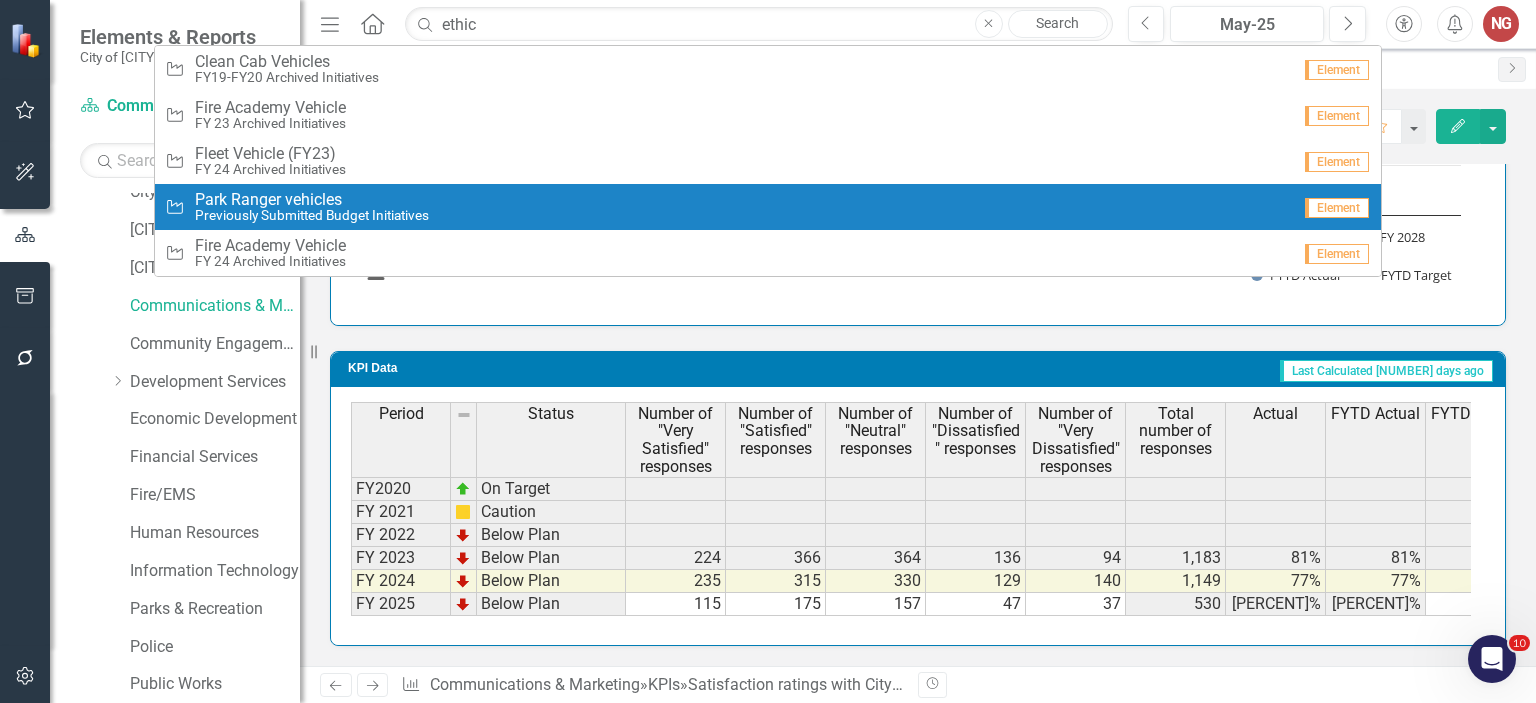 click on "Dropdown Scorecards 39 Dropdown [CITY] of Coral Springs Budget & Sustainability Building City Attorney City Clerk's Office City Manager's Office Communications & Marketing Community Engagement & Emergency Preparedness Dropdown Development Services Code Compliance Economic Development Financial Services Fire/EMS Human Resources Information Technology Parks & Recreation Police Public Works Budget Initiatives Previously Submitted Budget Initiatives Dropdown Archives Emergency Management Museum FY 22 Archived Initiatives FY 23 Archived Initiatives FY 24 Archived Initiatives FY14-FY18 Archived Initiatives FY07-FY13 Archived Initiatives Archived KPIs FY19-FY20 Archived Initiatives FY21 Archived Initiatives Economic Development Office Sustainability Status Snapshot Scorecard Budget & Sustainability Communities of Excellence Listening KPIs Dropdown SANDBOX - [CITY] of Coral Springs SANDBOX - Budget & Sustainability" at bounding box center (190, 555) 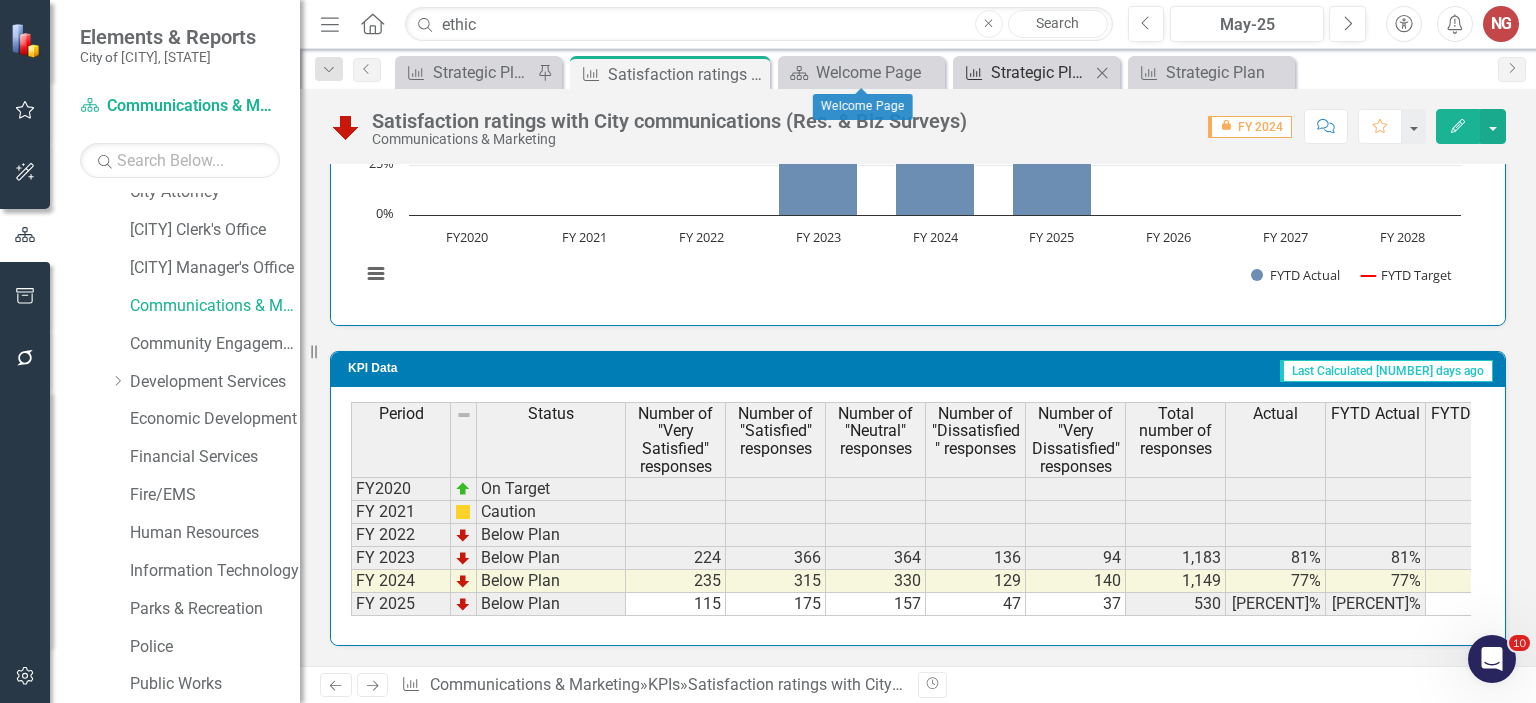 click on "KPI" at bounding box center [974, 73] 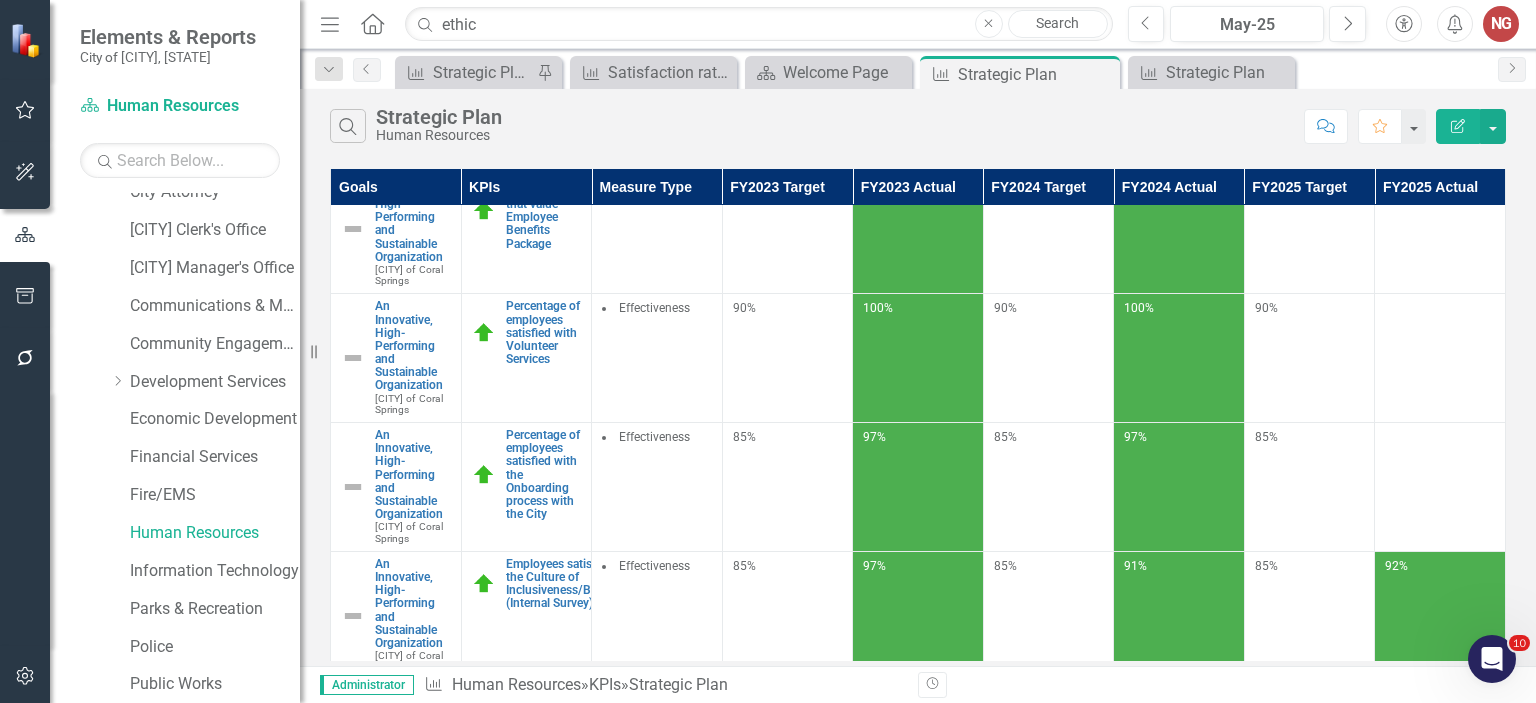 scroll, scrollTop: 823, scrollLeft: 0, axis: vertical 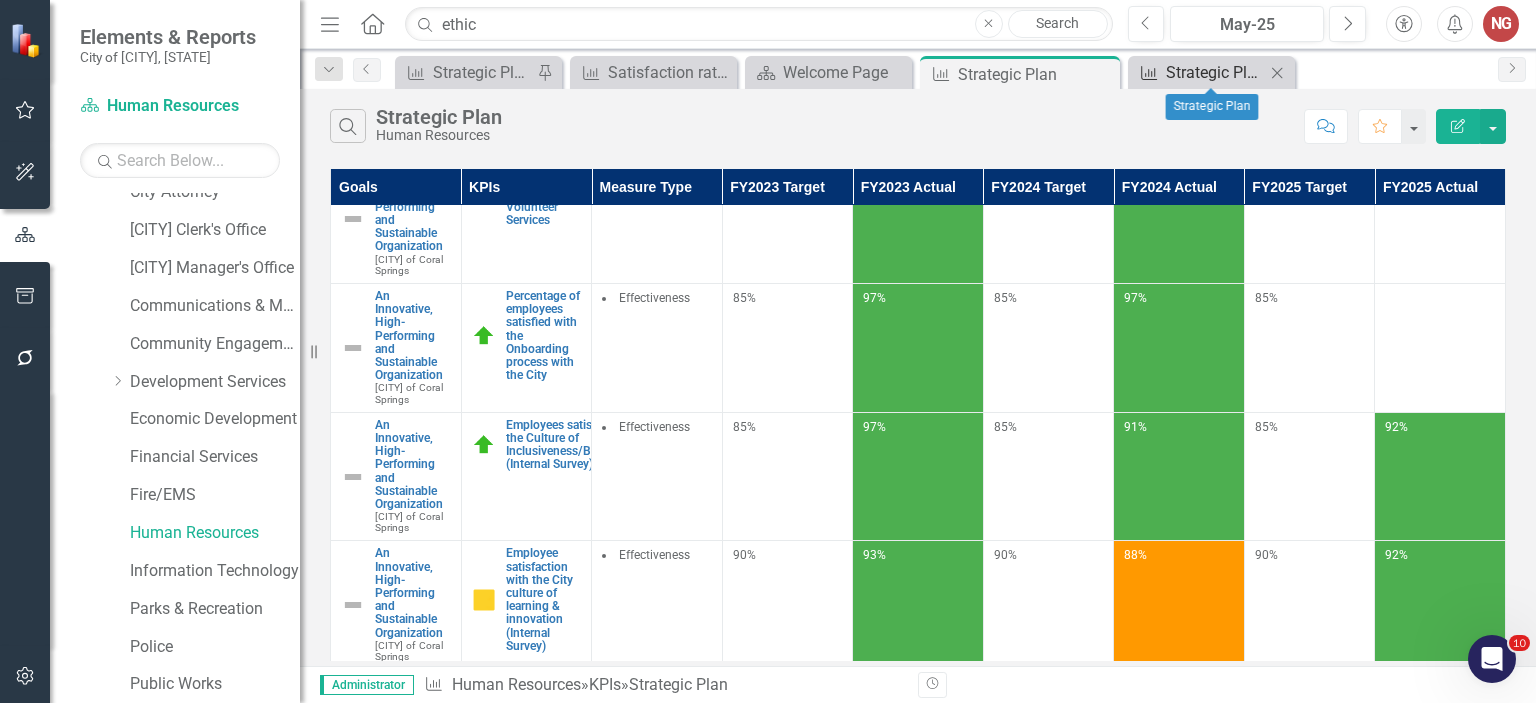 click on "Strategic Plan" at bounding box center [1215, 72] 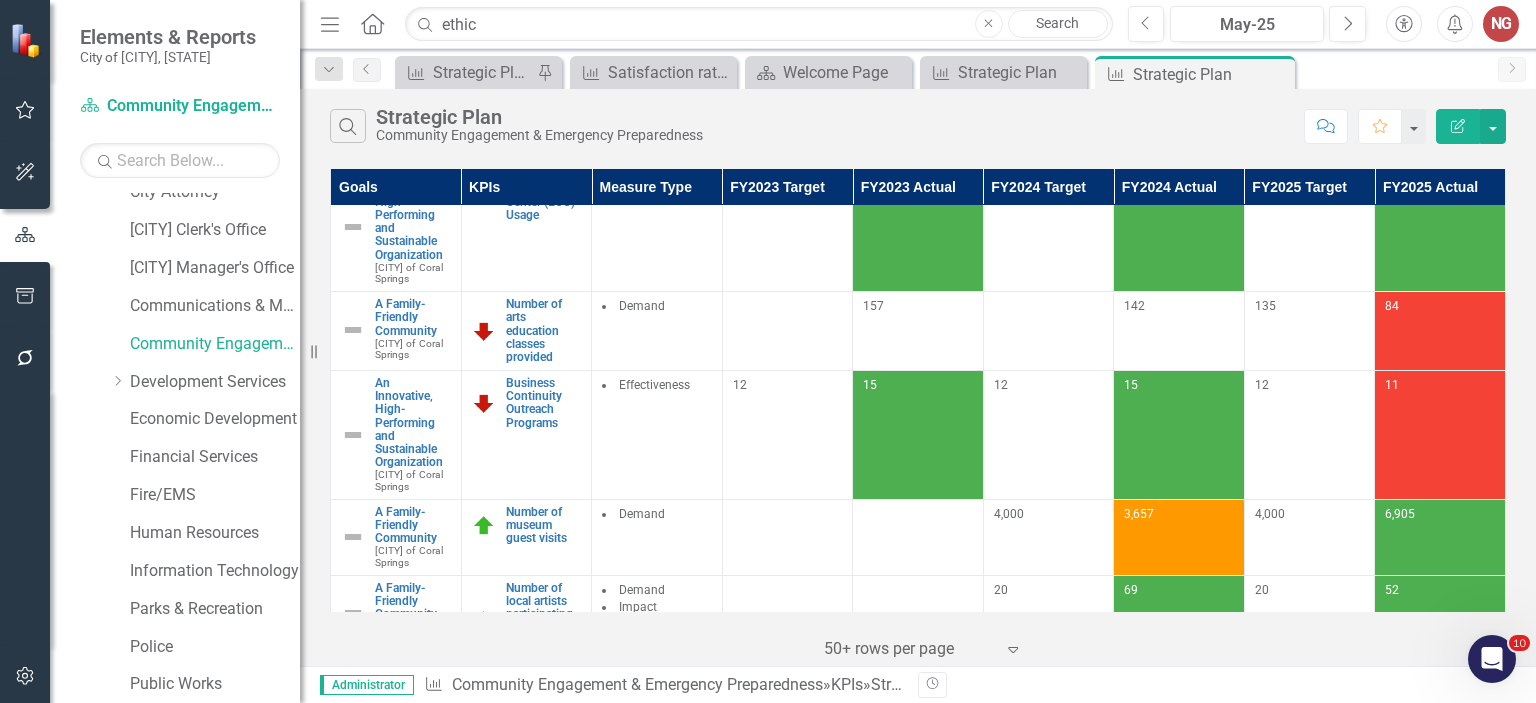 scroll, scrollTop: 352, scrollLeft: 0, axis: vertical 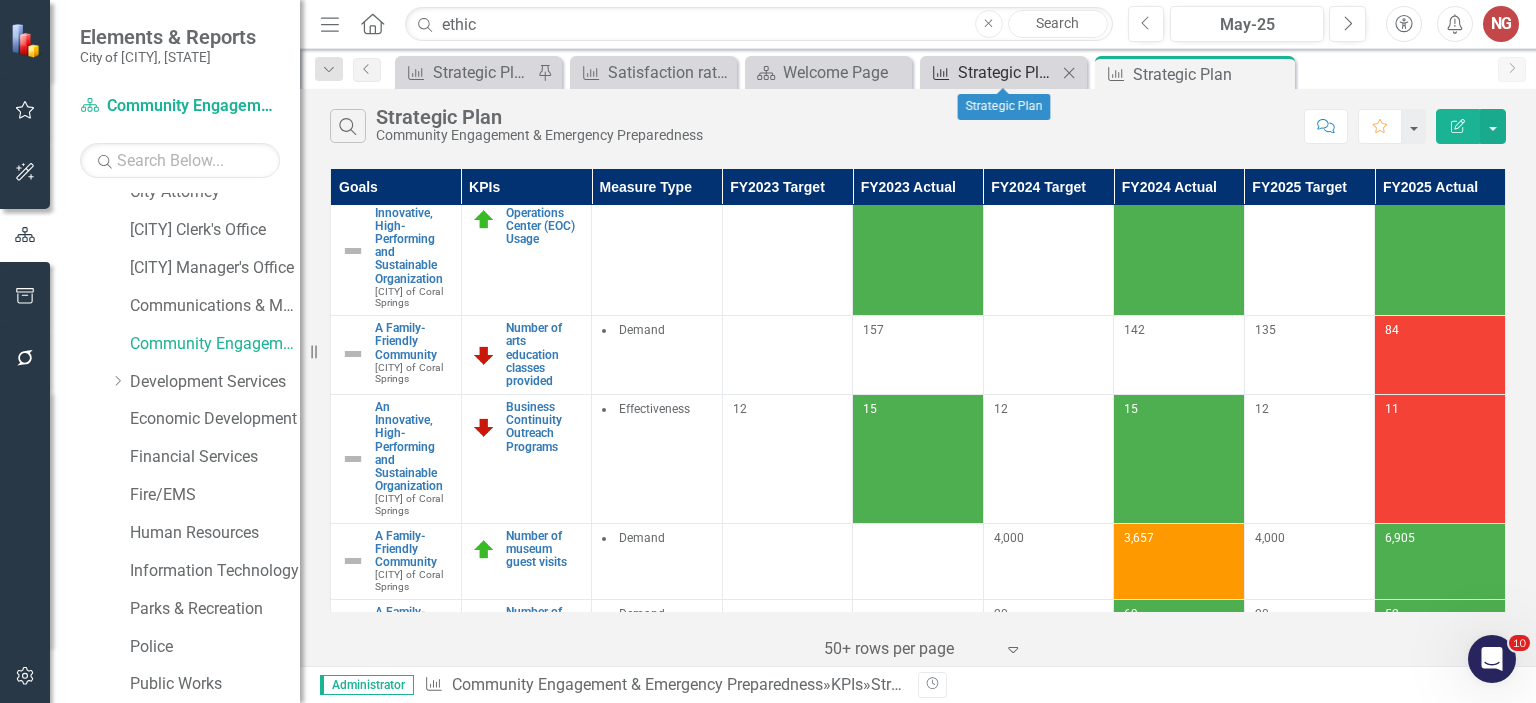 click on "Strategic Plan" at bounding box center (1007, 72) 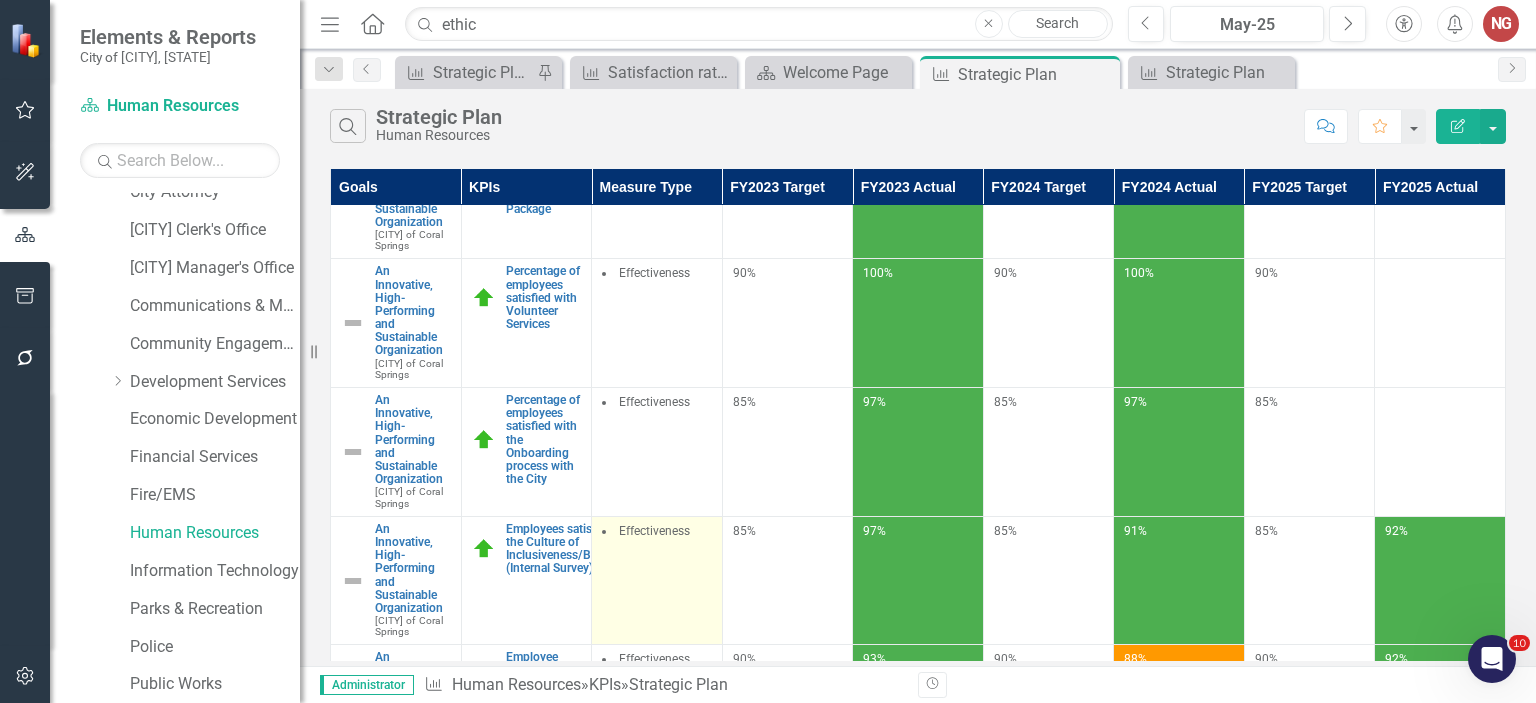 scroll, scrollTop: 730, scrollLeft: 0, axis: vertical 